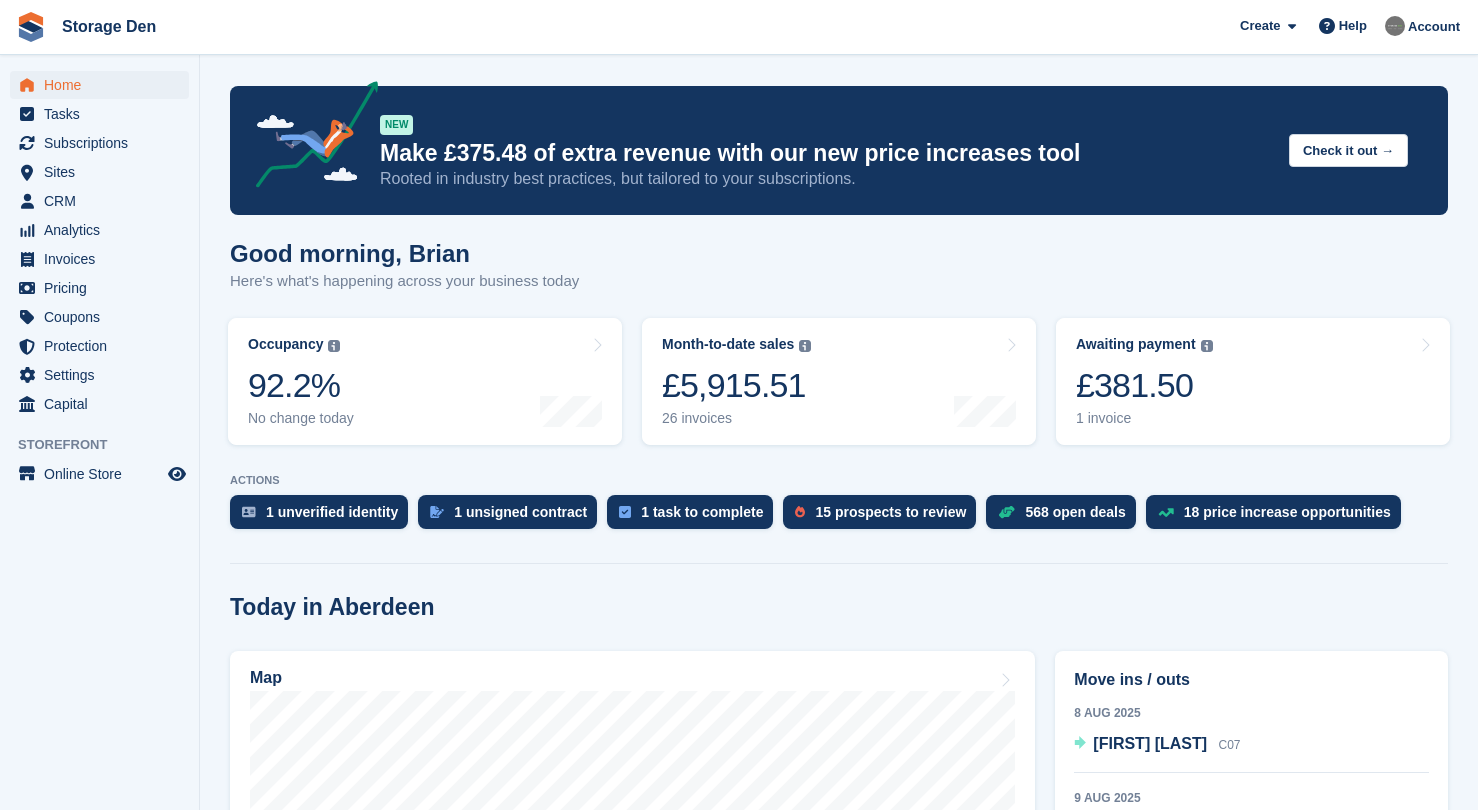 scroll, scrollTop: 151, scrollLeft: 0, axis: vertical 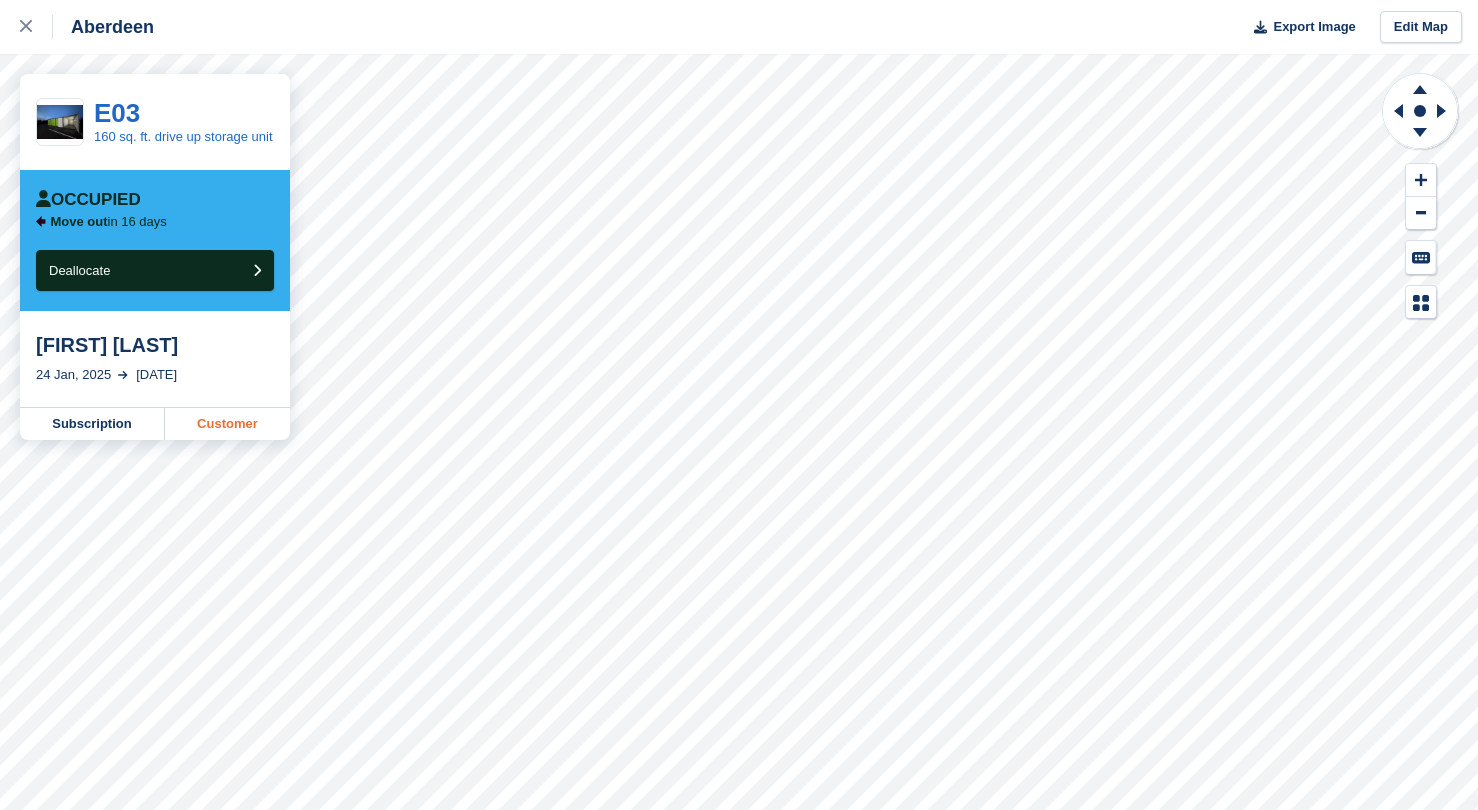 click on "Customer" at bounding box center [227, 424] 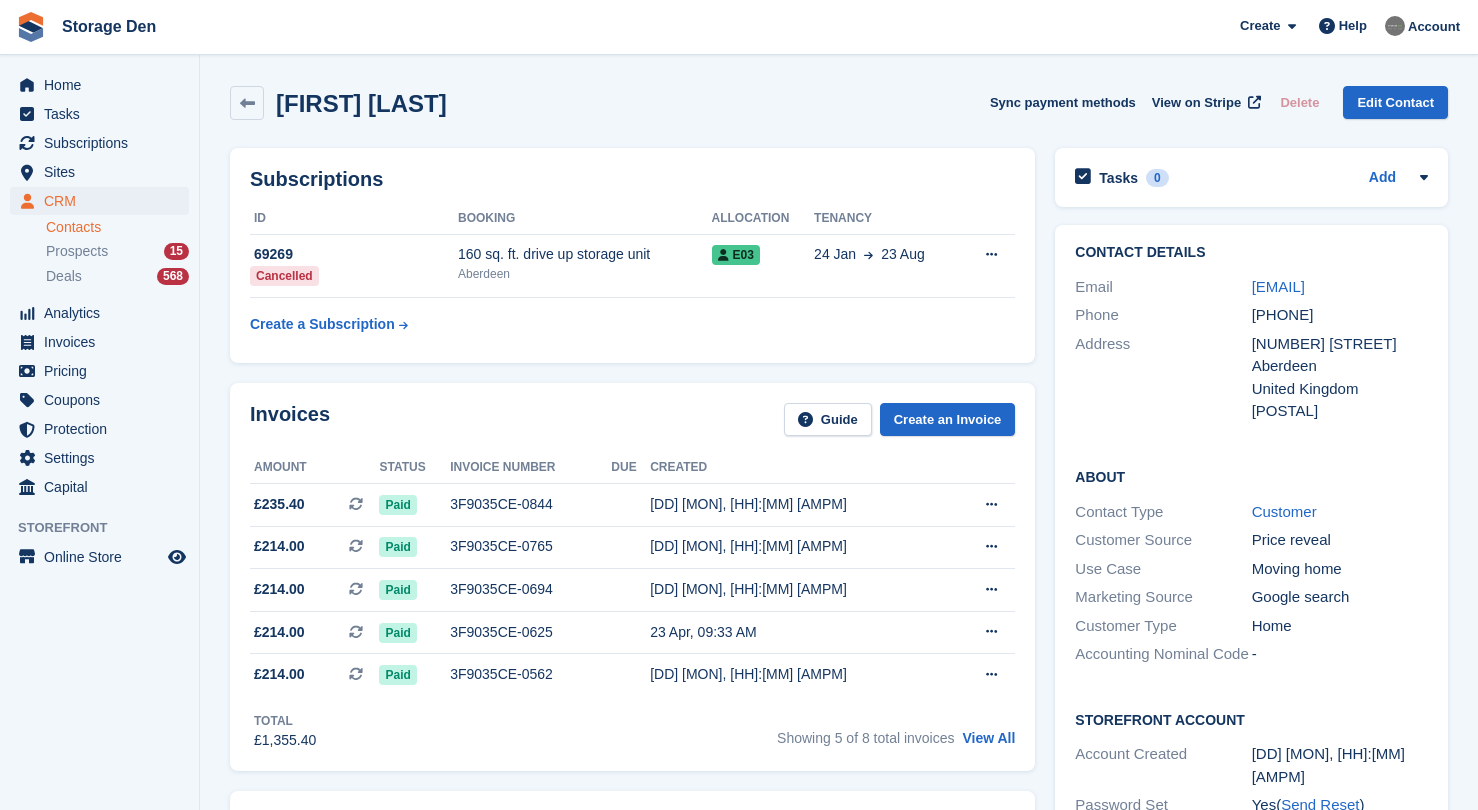 scroll, scrollTop: 0, scrollLeft: 0, axis: both 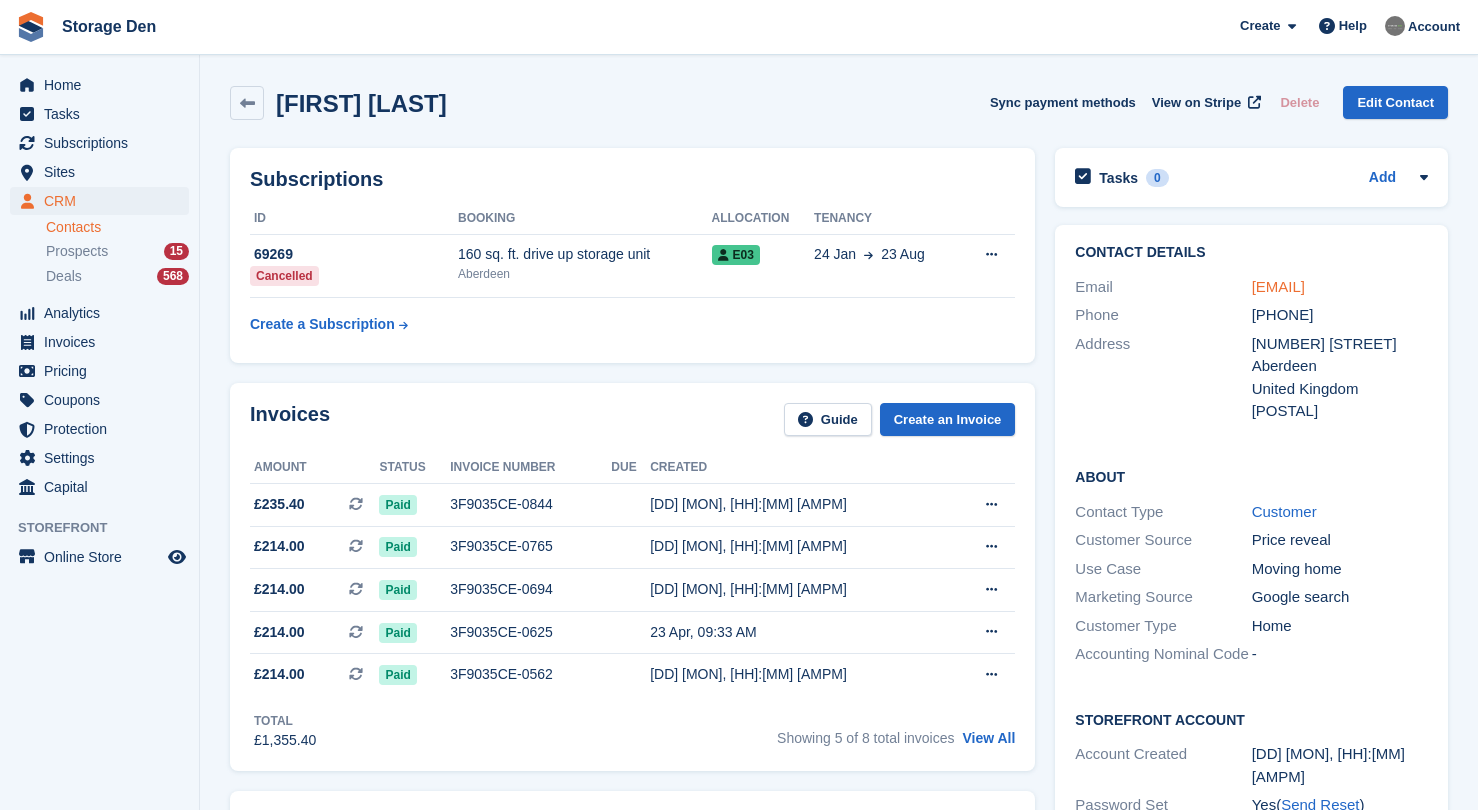 drag, startPoint x: 1320, startPoint y: 310, endPoint x: 1252, endPoint y: 289, distance: 71.168816 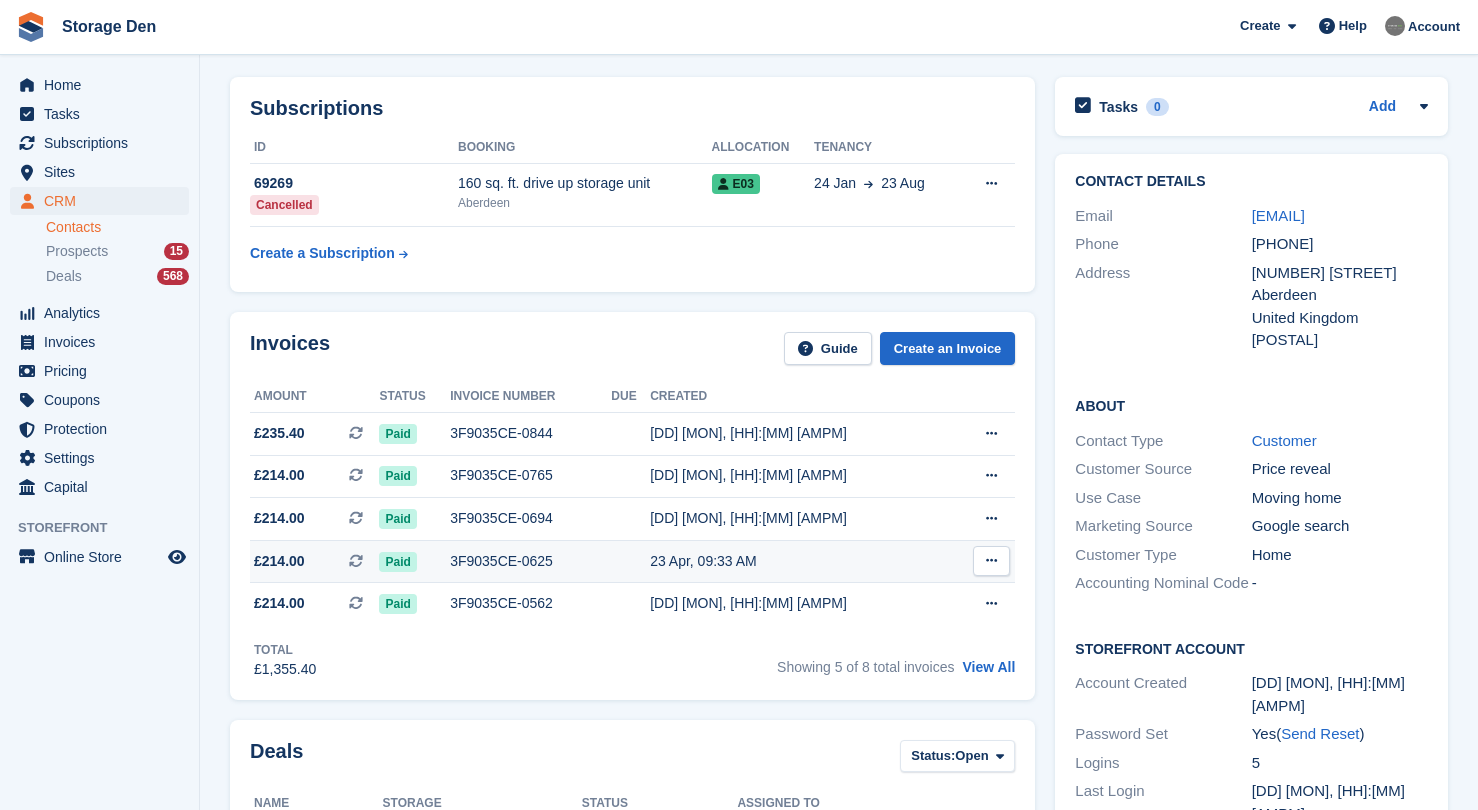 scroll, scrollTop: 78, scrollLeft: 0, axis: vertical 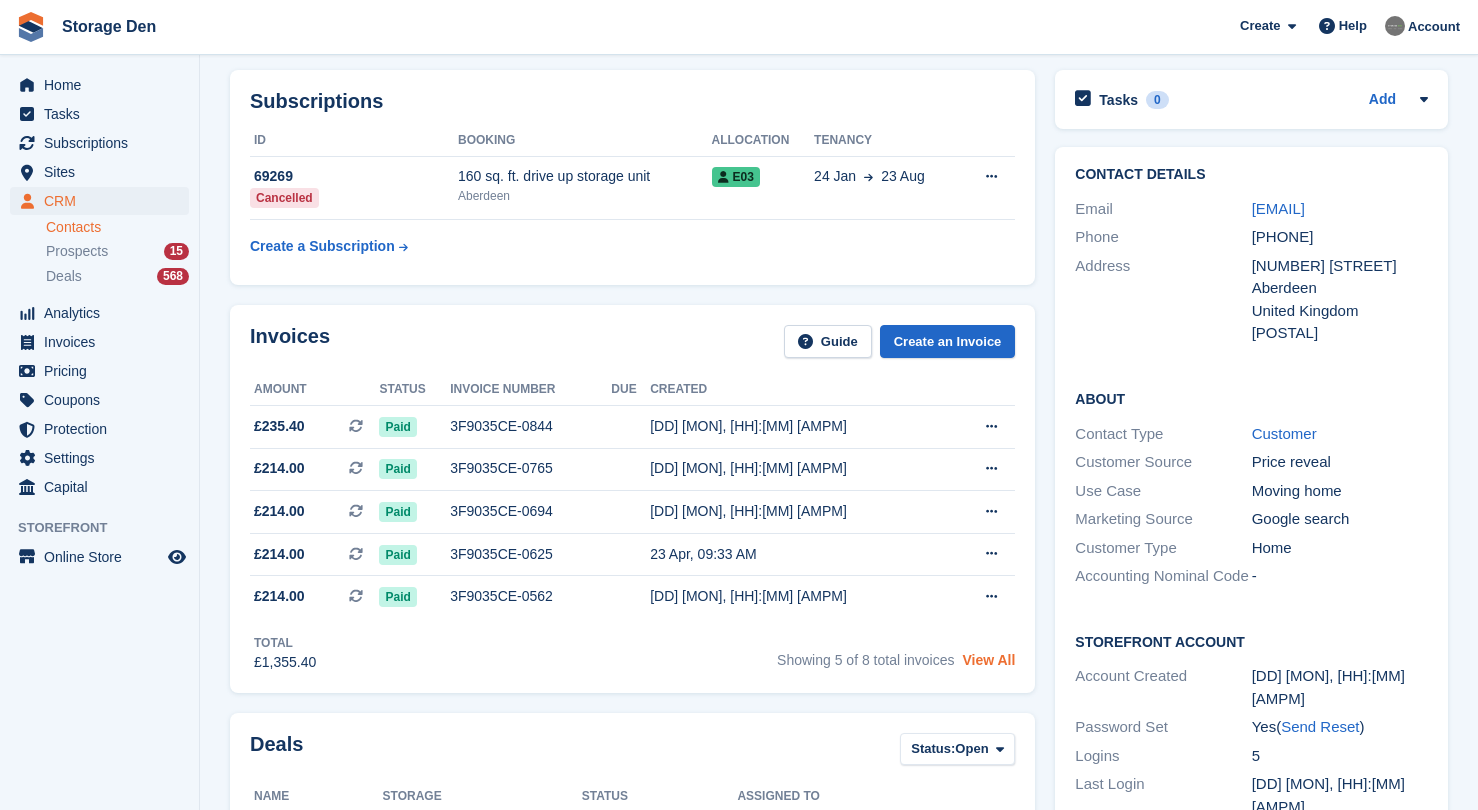 click on "View All" at bounding box center (988, 660) 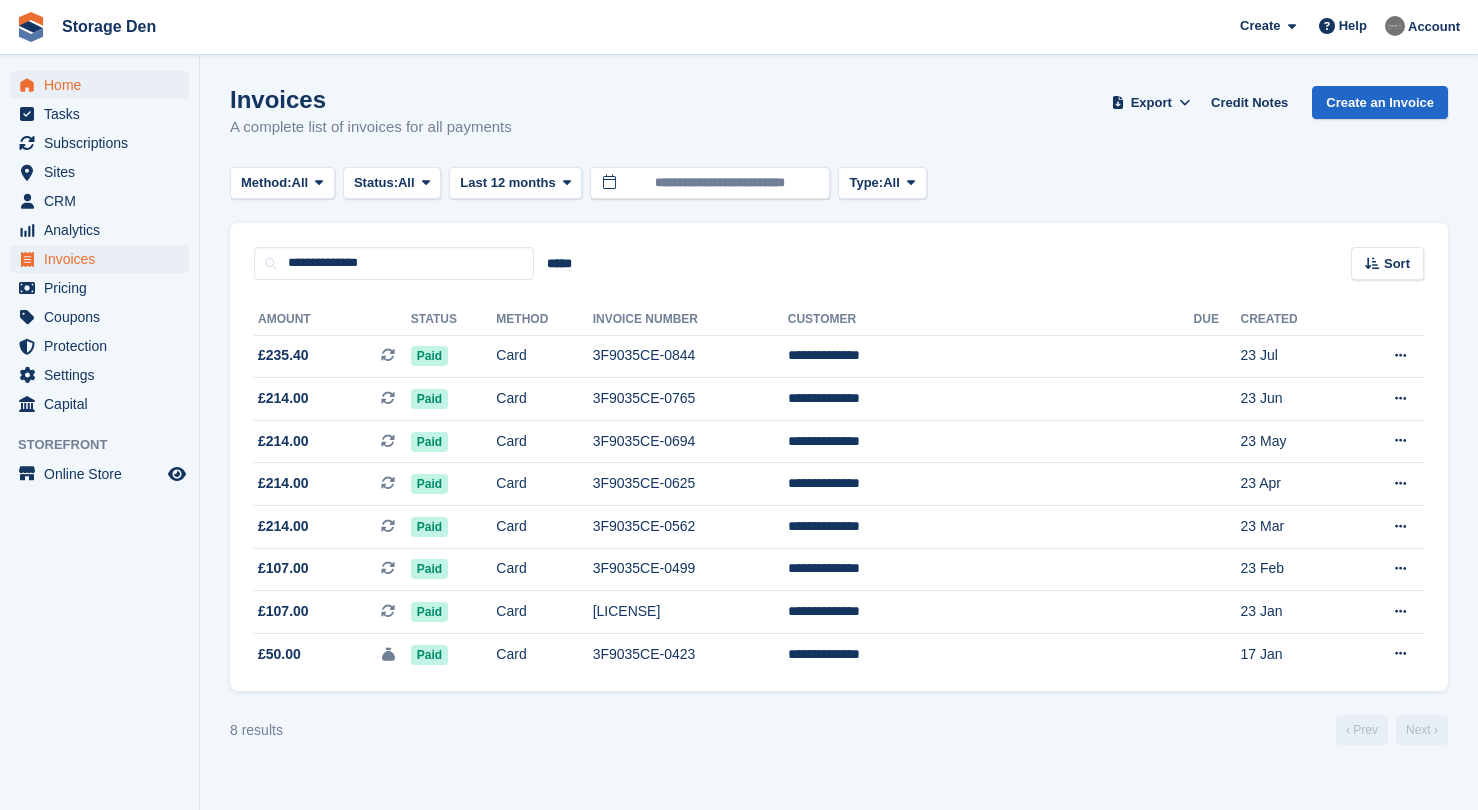 click on "Home" at bounding box center [104, 85] 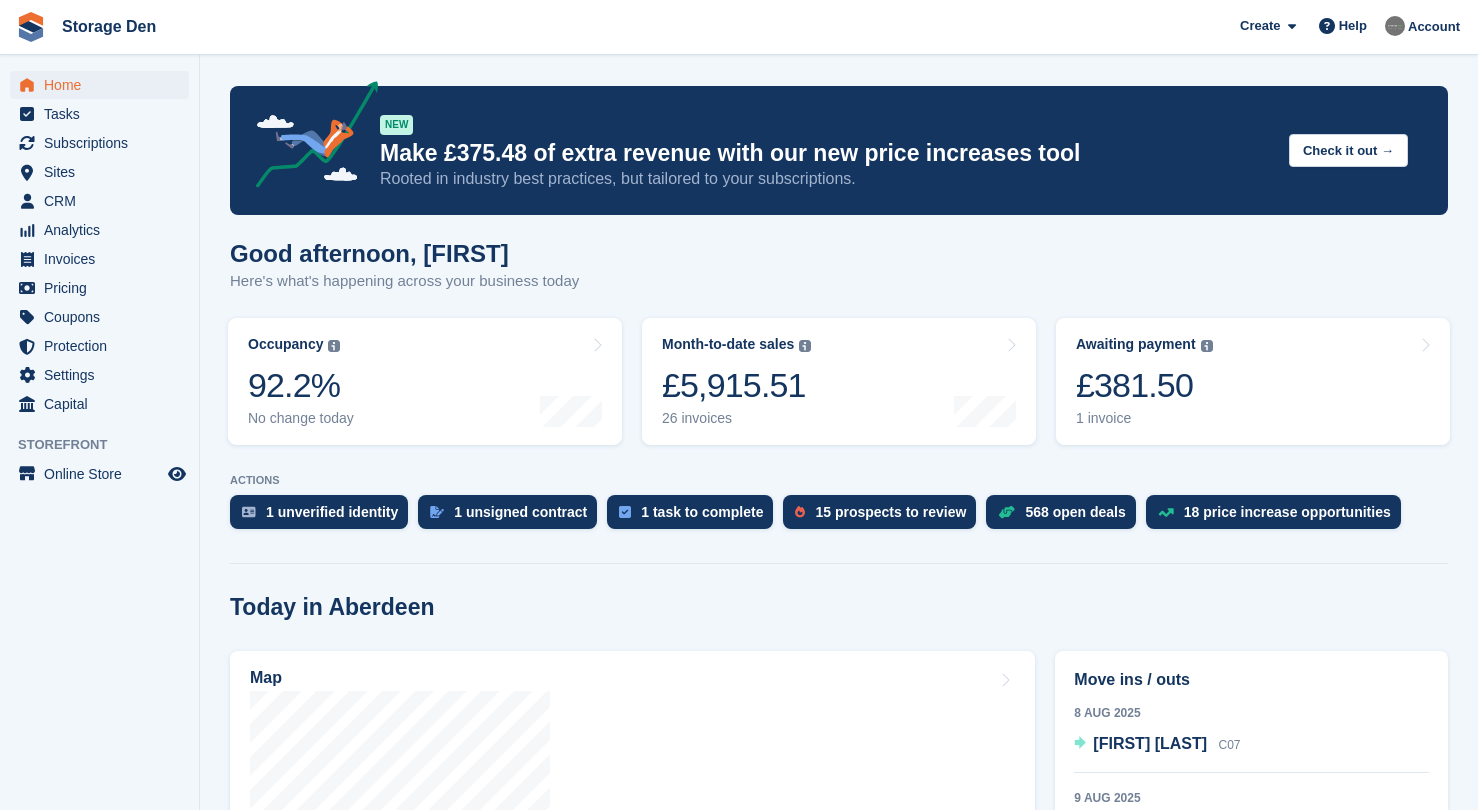 scroll, scrollTop: 0, scrollLeft: 0, axis: both 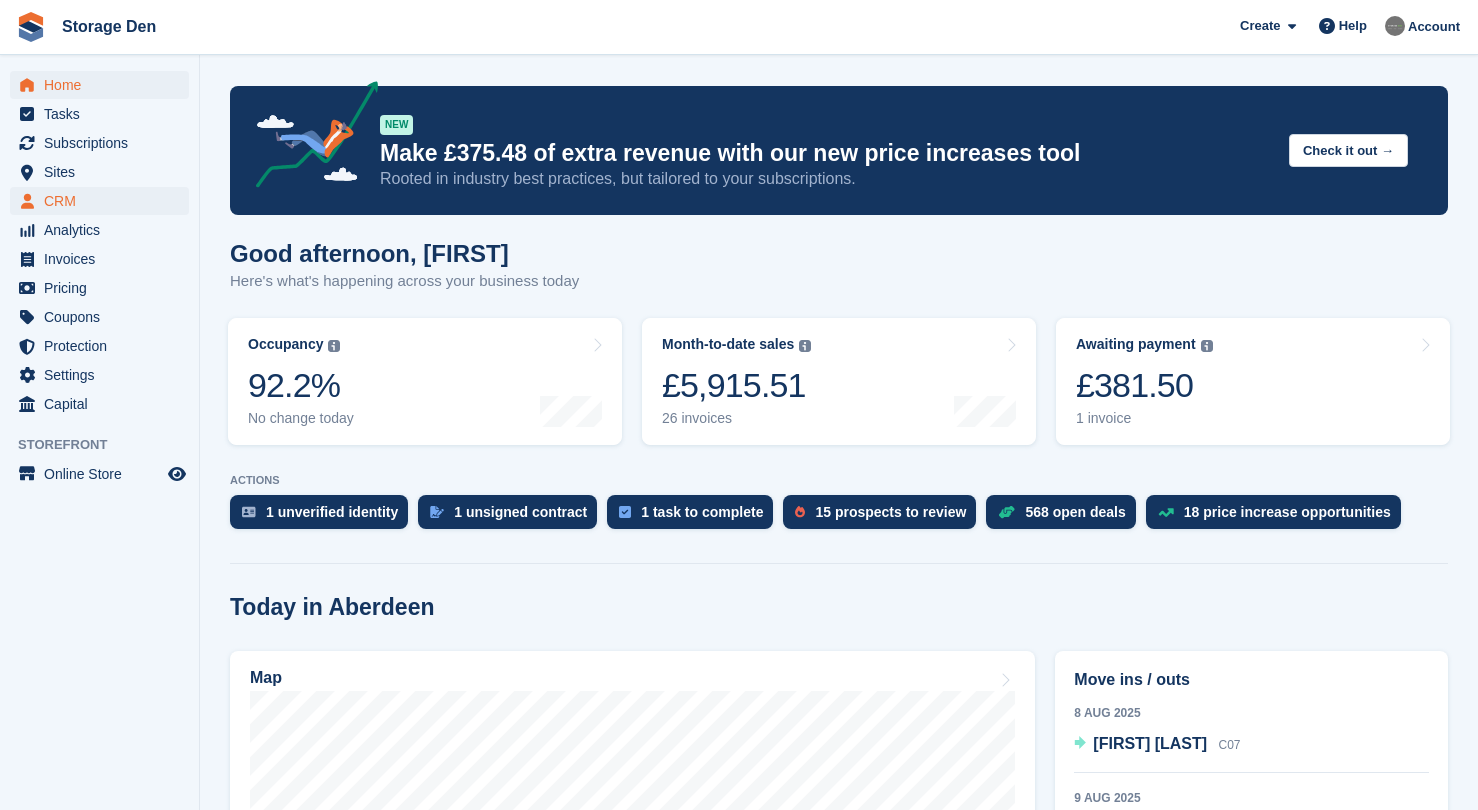 click on "CRM" at bounding box center [104, 201] 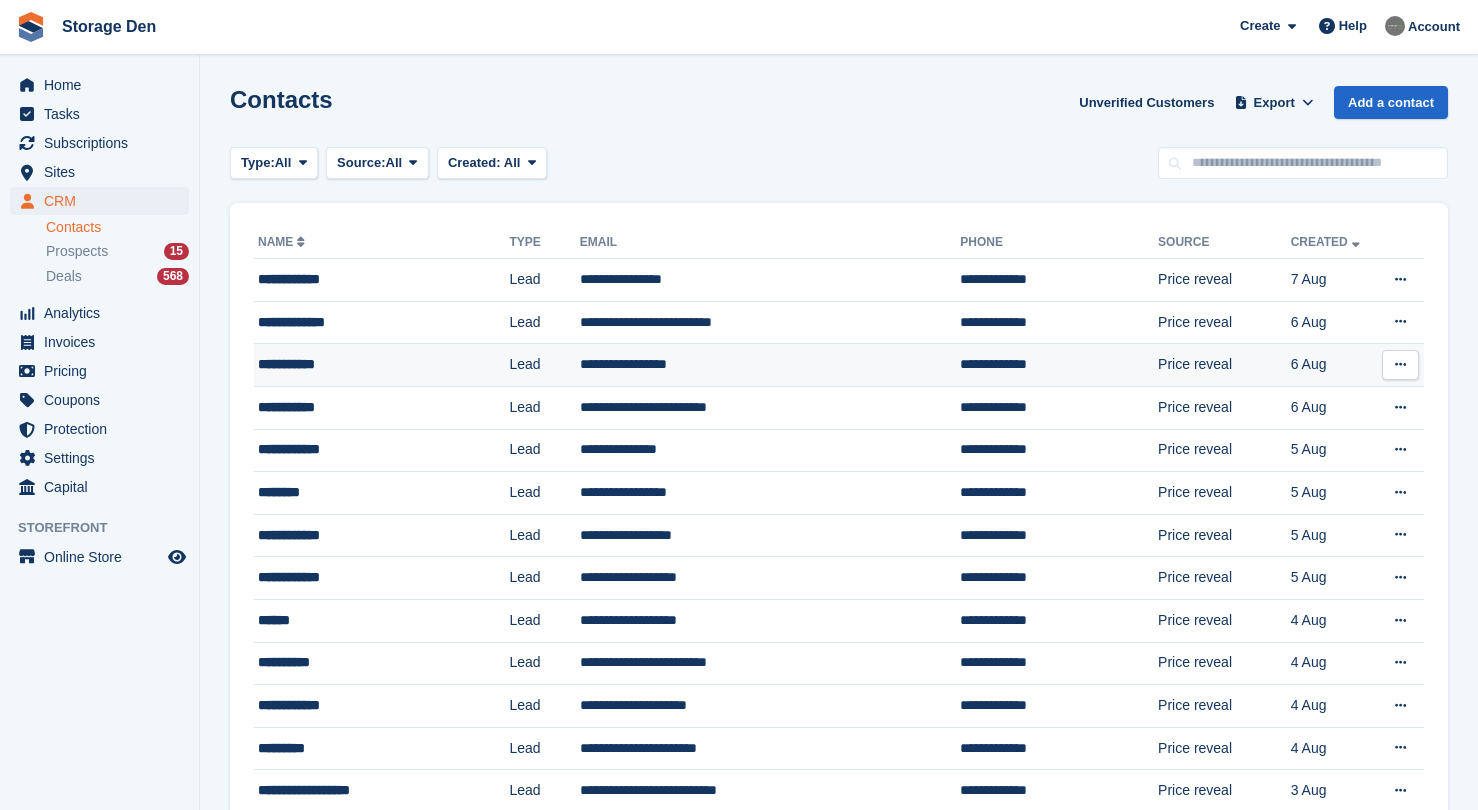 scroll, scrollTop: 0, scrollLeft: 0, axis: both 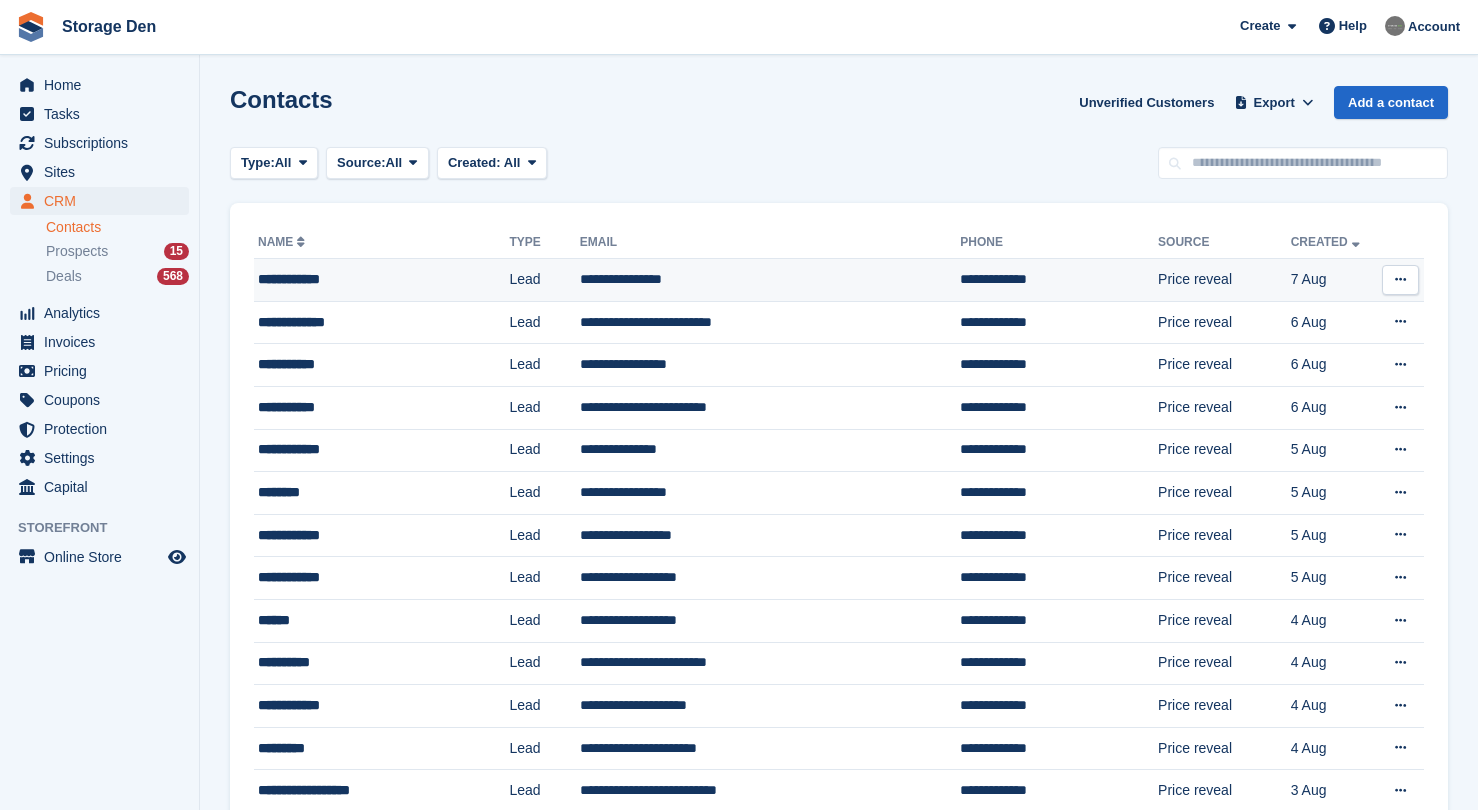 click at bounding box center (1400, 279) 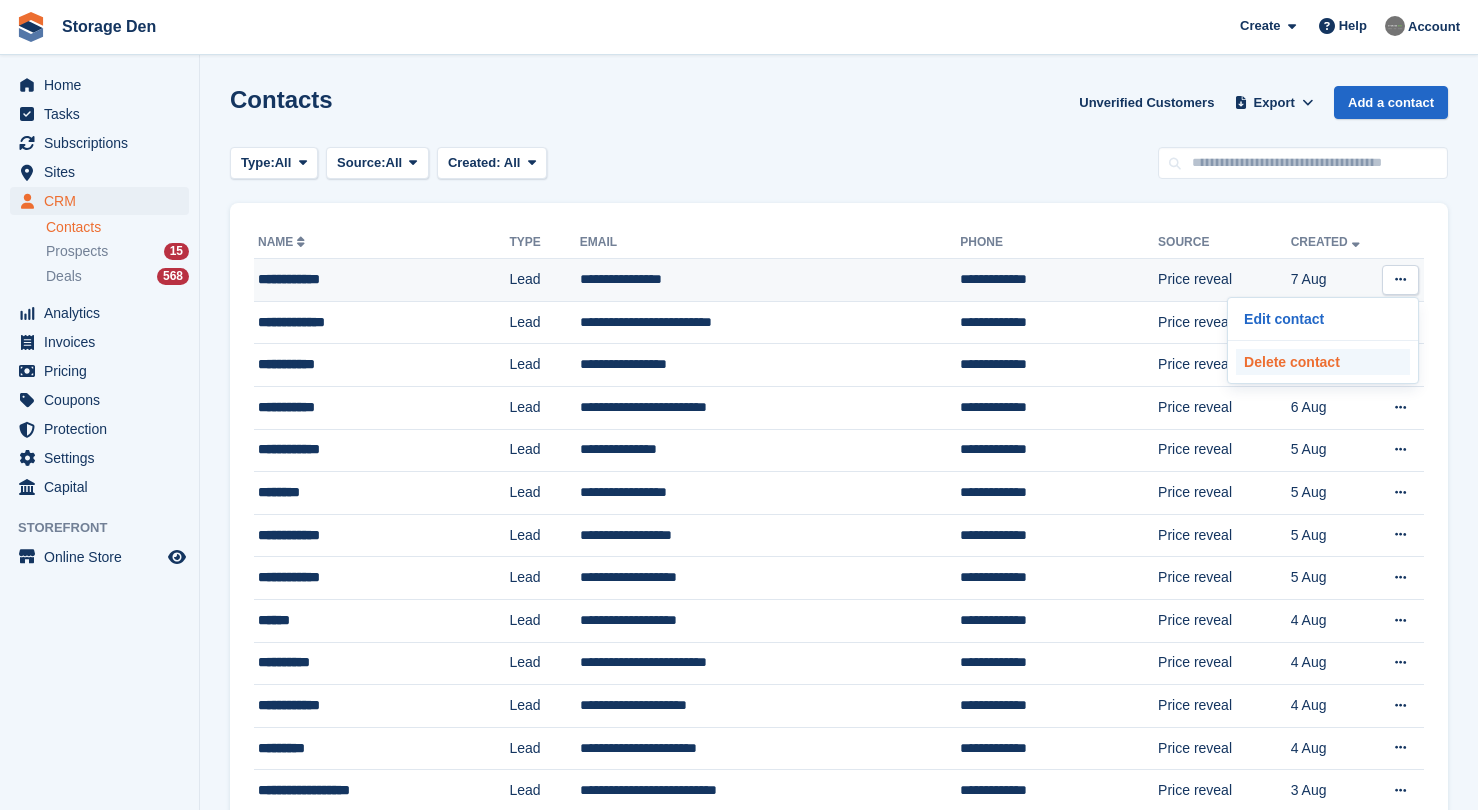click on "Delete contact" at bounding box center (1323, 362) 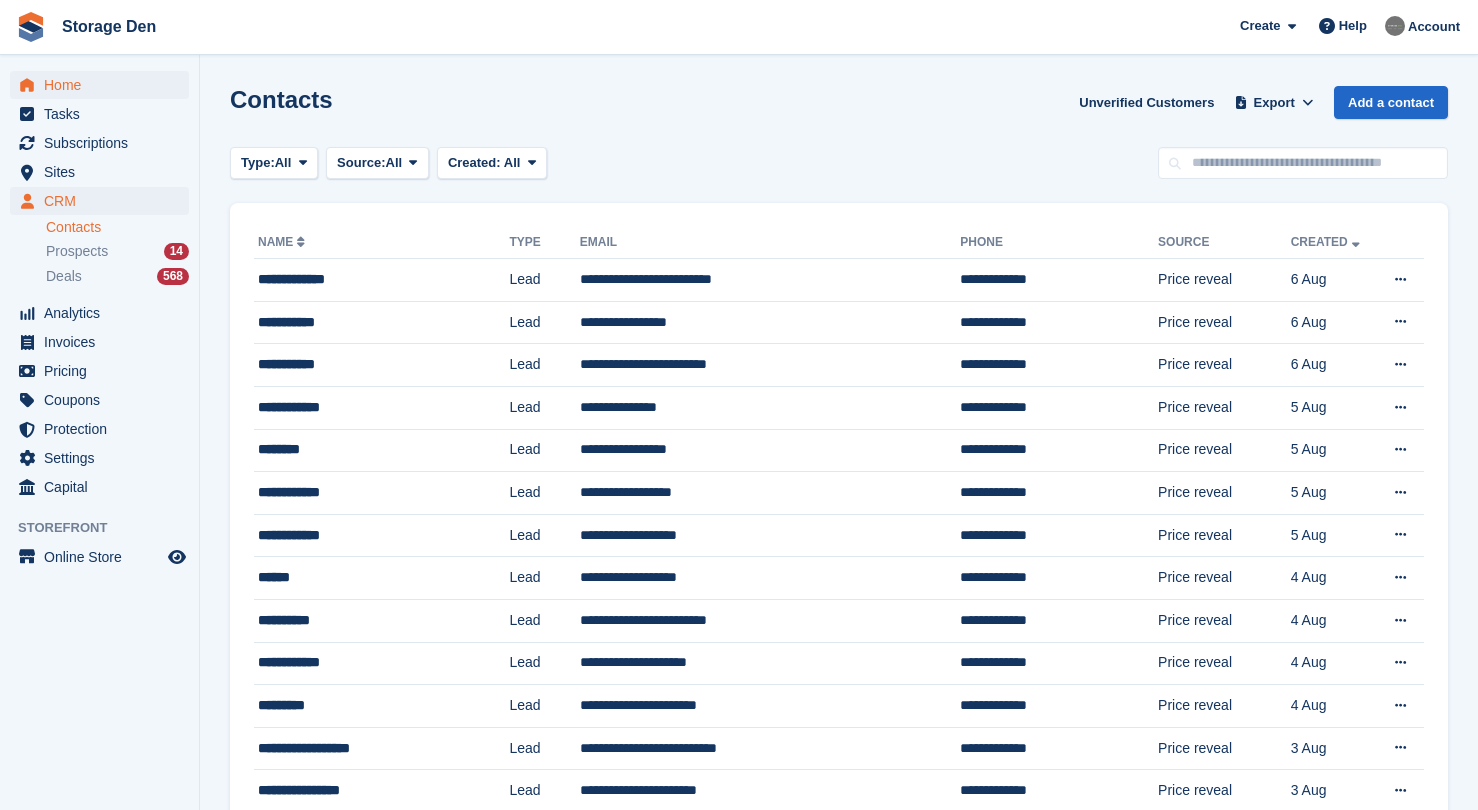 click on "Home" at bounding box center (104, 85) 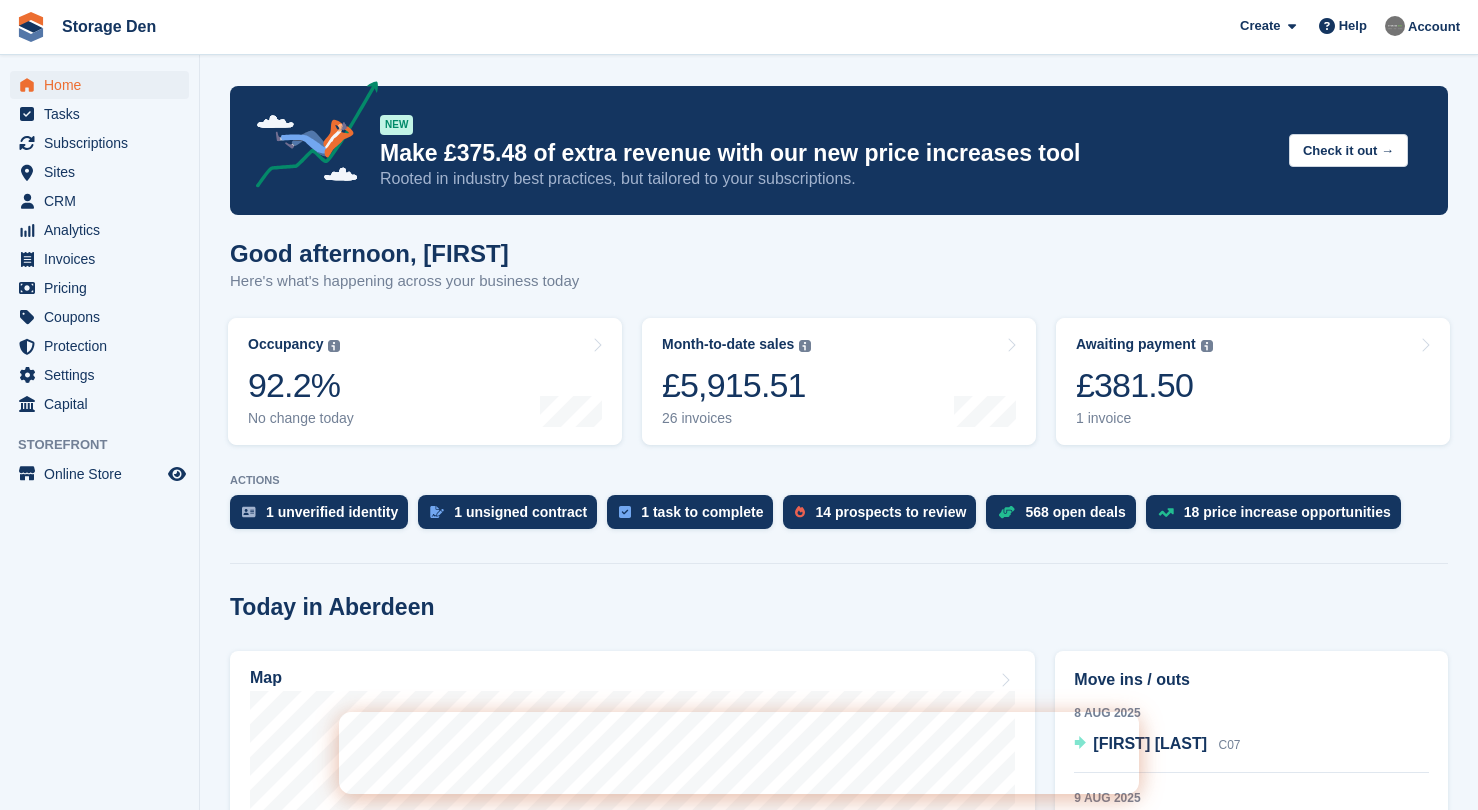 scroll, scrollTop: 505, scrollLeft: 0, axis: vertical 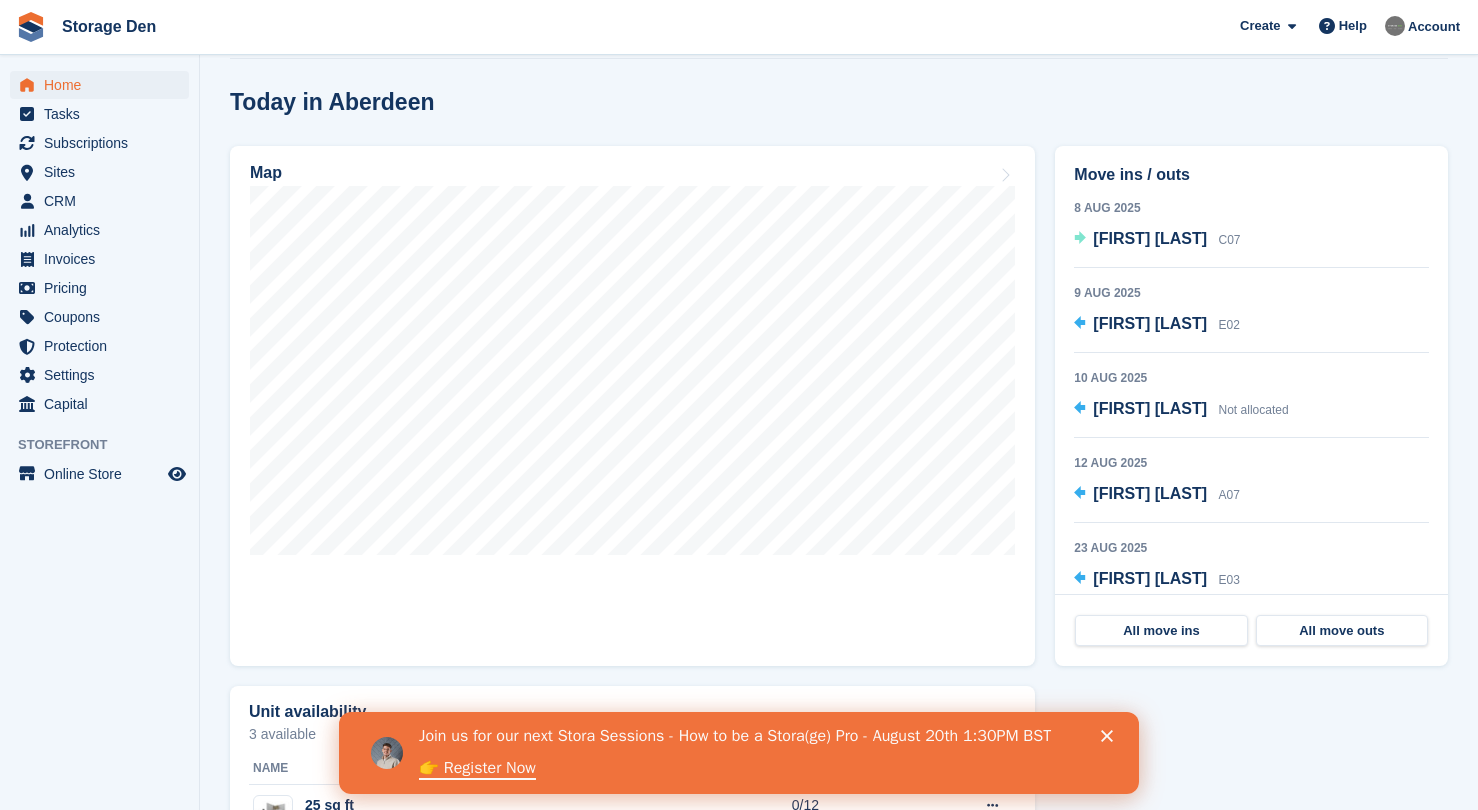 click on "Join us for our next Stora Sessions - How to be a Stora(ge) Pro - August 20th 1:30PM BST" at bounding box center (735, 736) 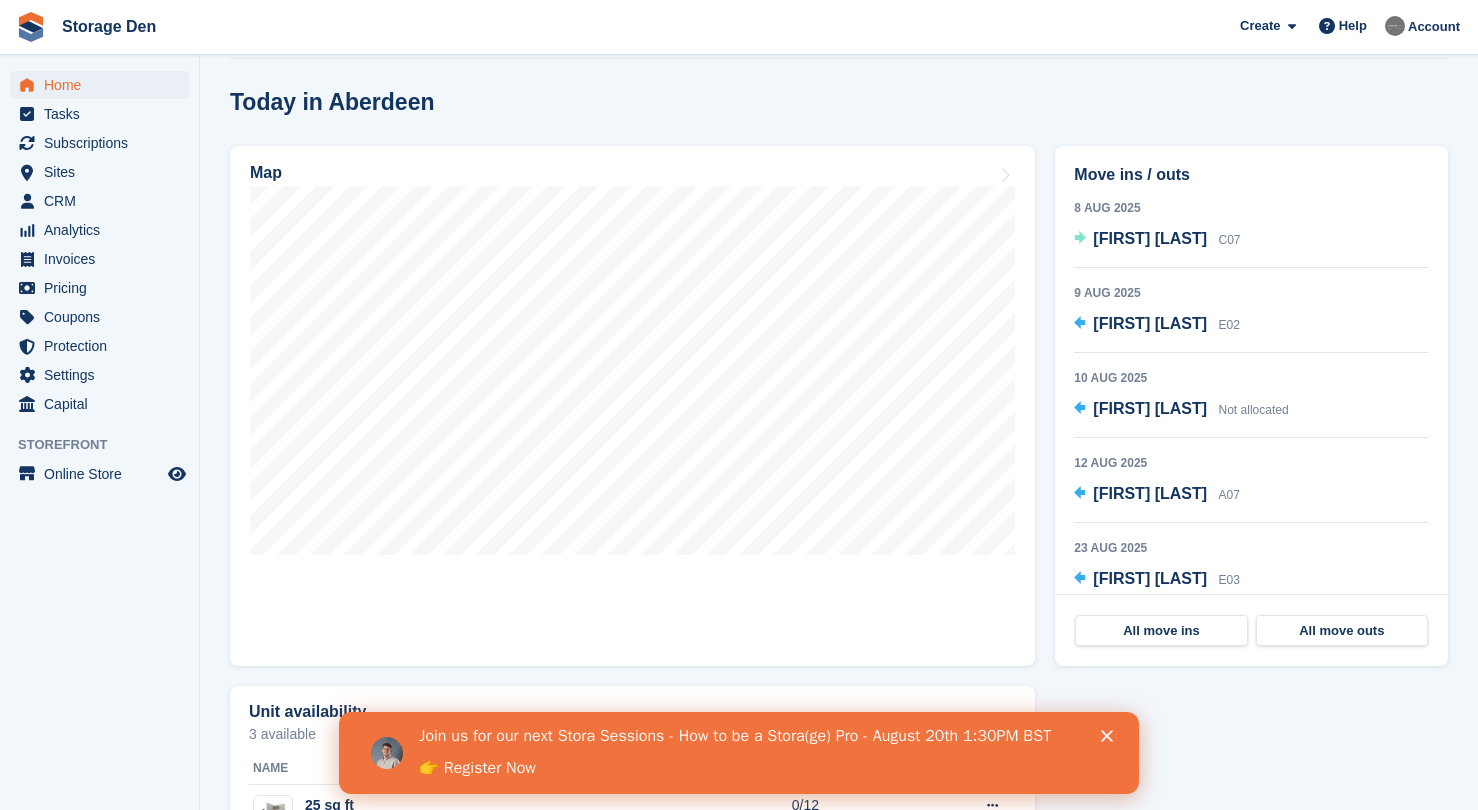 click on "👉 Register Now" at bounding box center (477, 769) 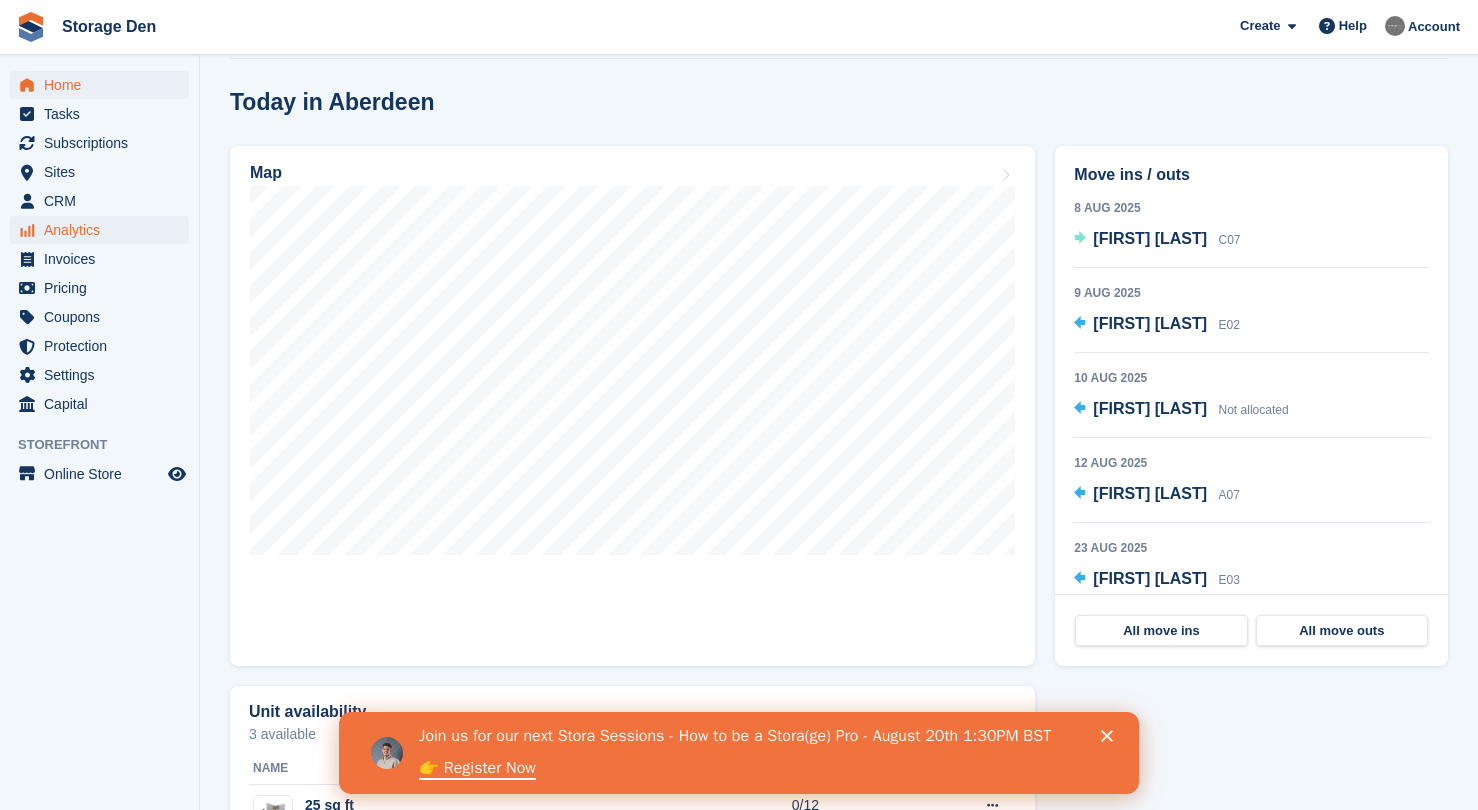 click on "Analytics" at bounding box center [104, 230] 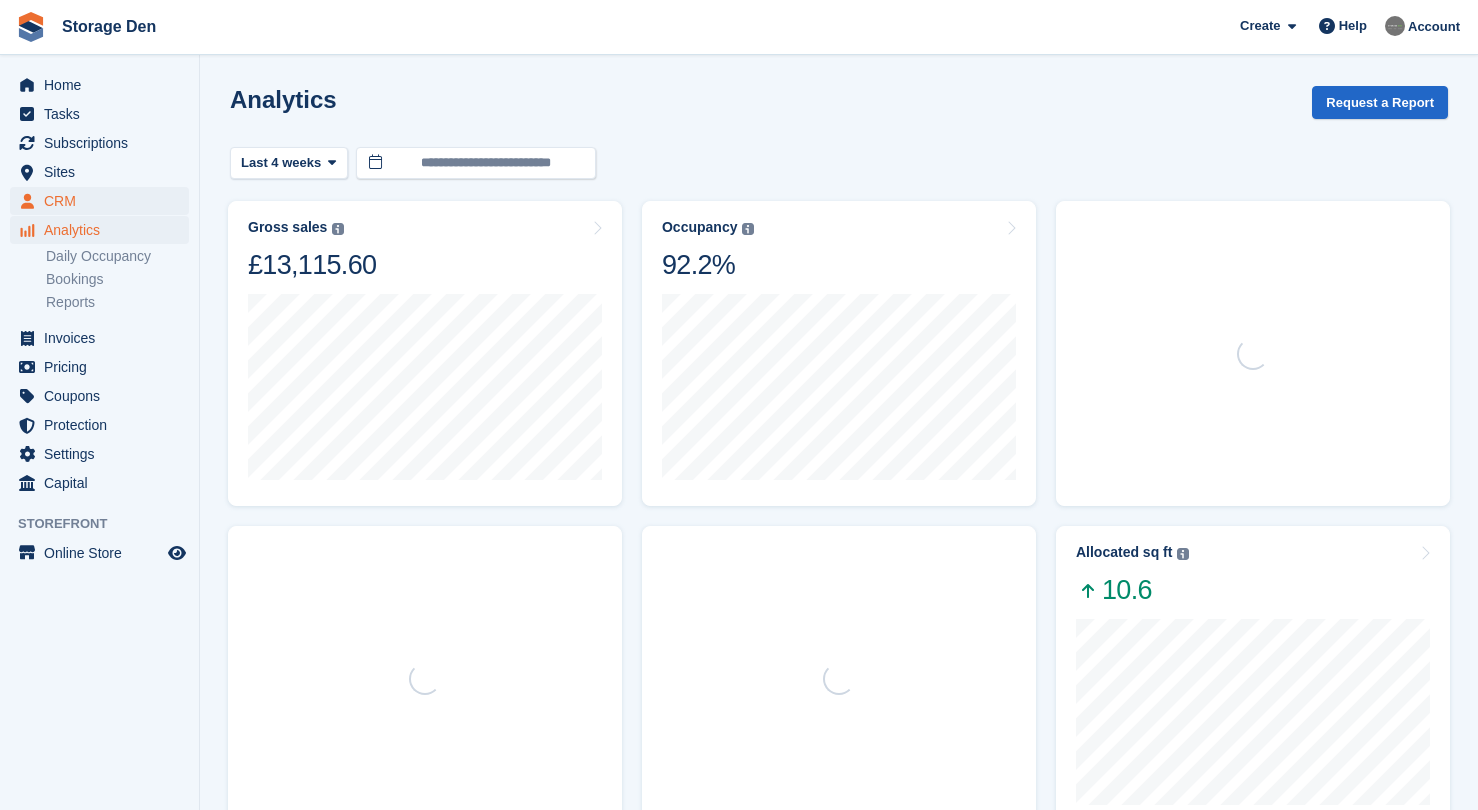 scroll, scrollTop: 0, scrollLeft: 0, axis: both 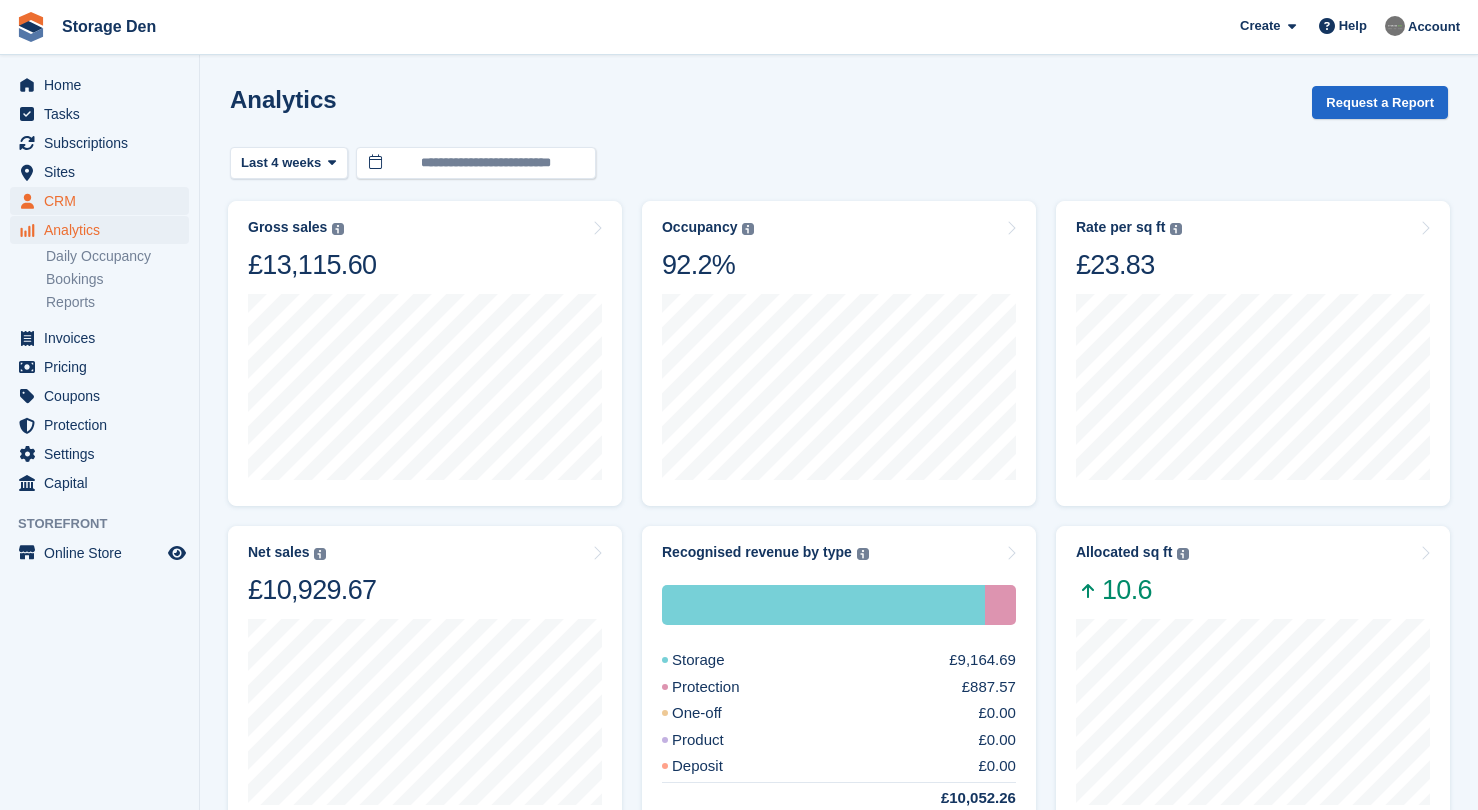 click on "CRM" at bounding box center [104, 201] 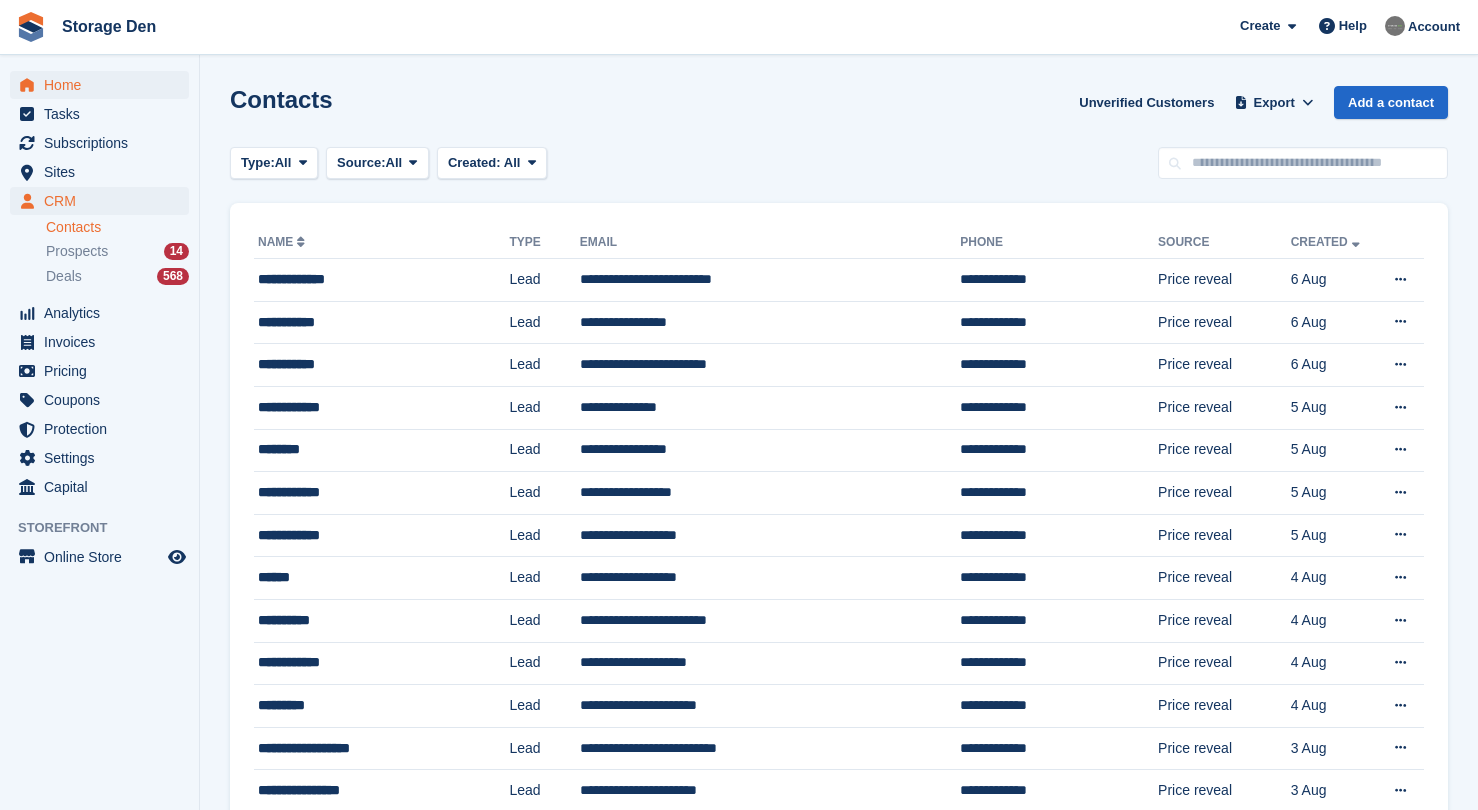 click on "Home" at bounding box center (104, 85) 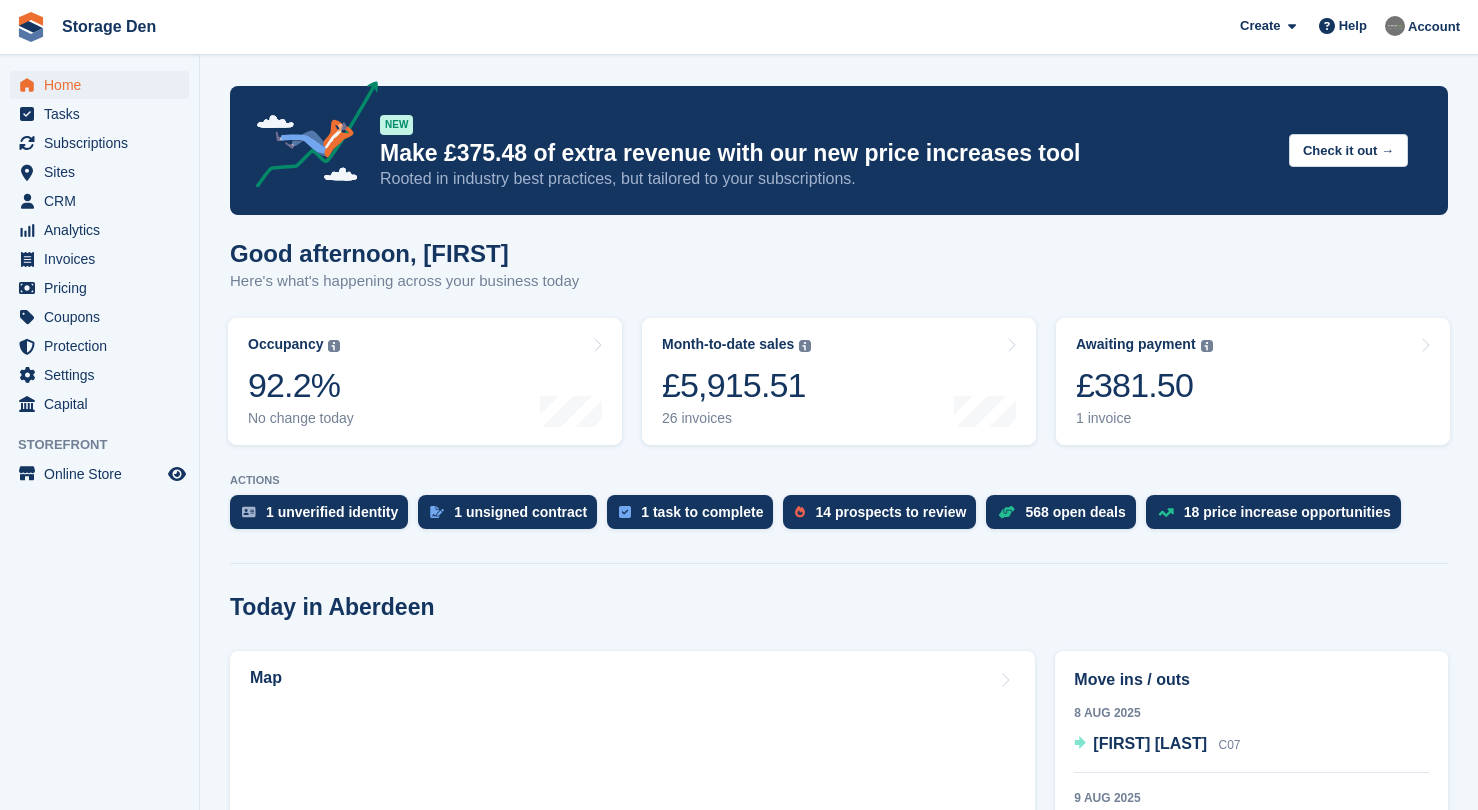 scroll, scrollTop: 0, scrollLeft: 0, axis: both 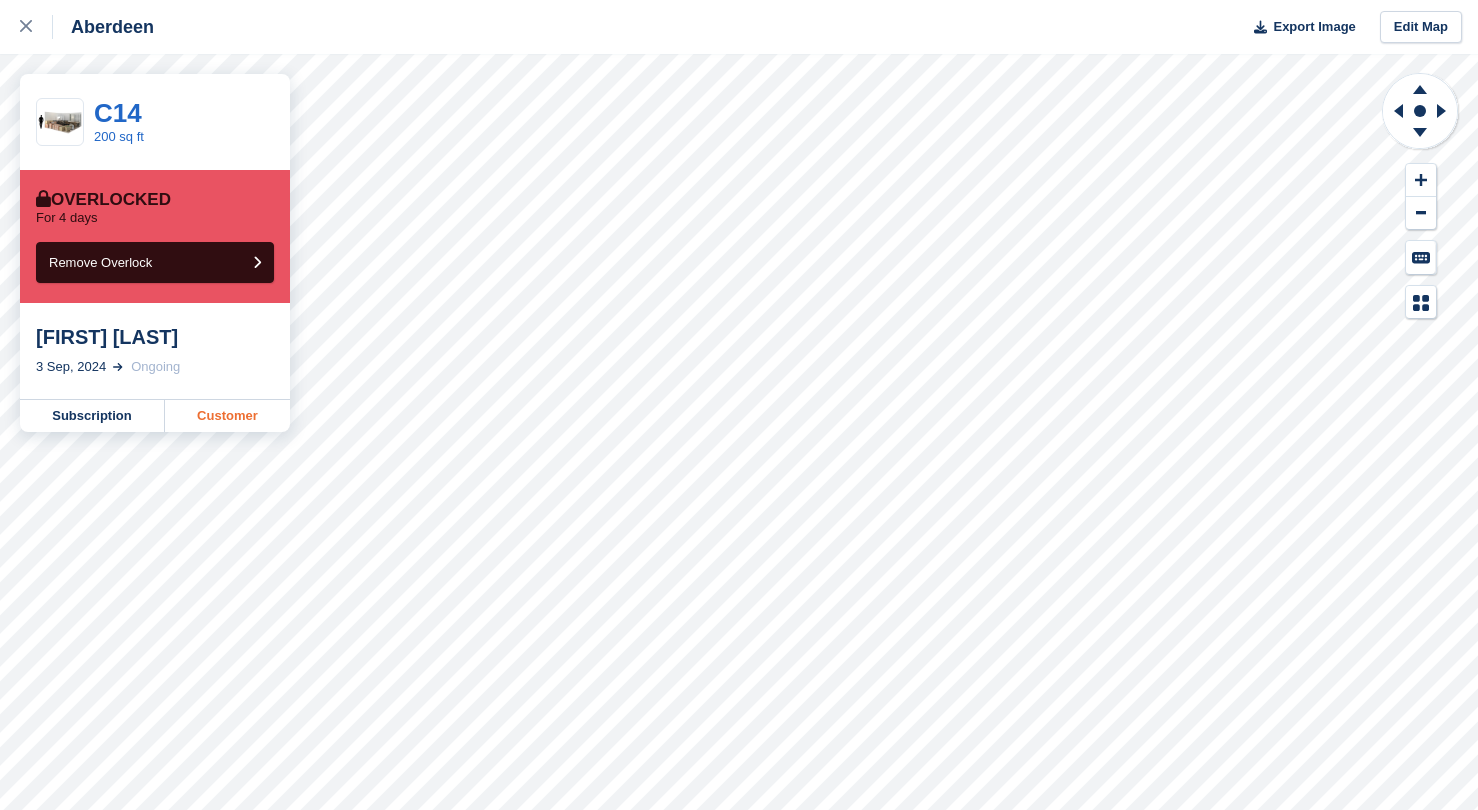 click on "Customer" at bounding box center (227, 416) 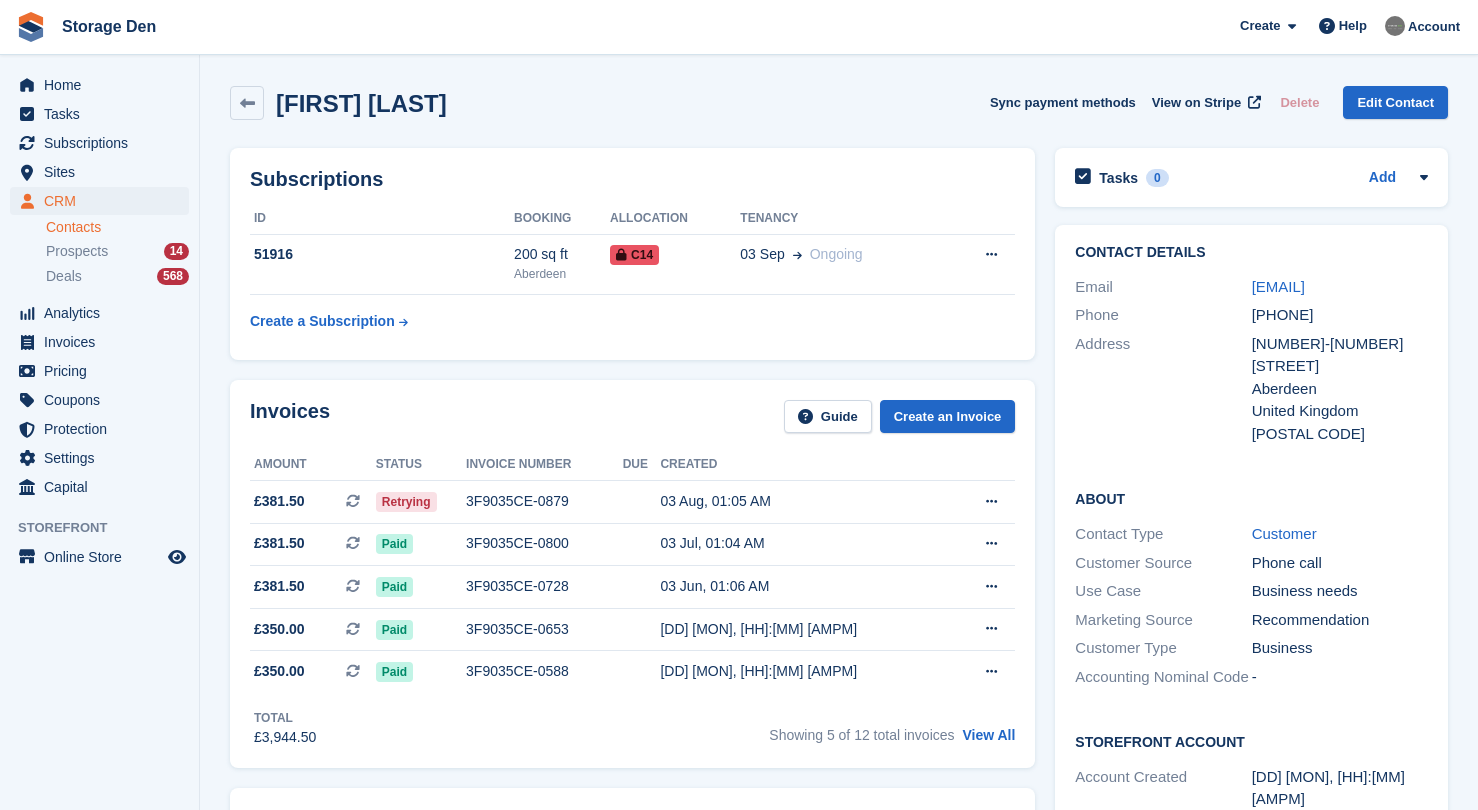 scroll, scrollTop: 0, scrollLeft: 0, axis: both 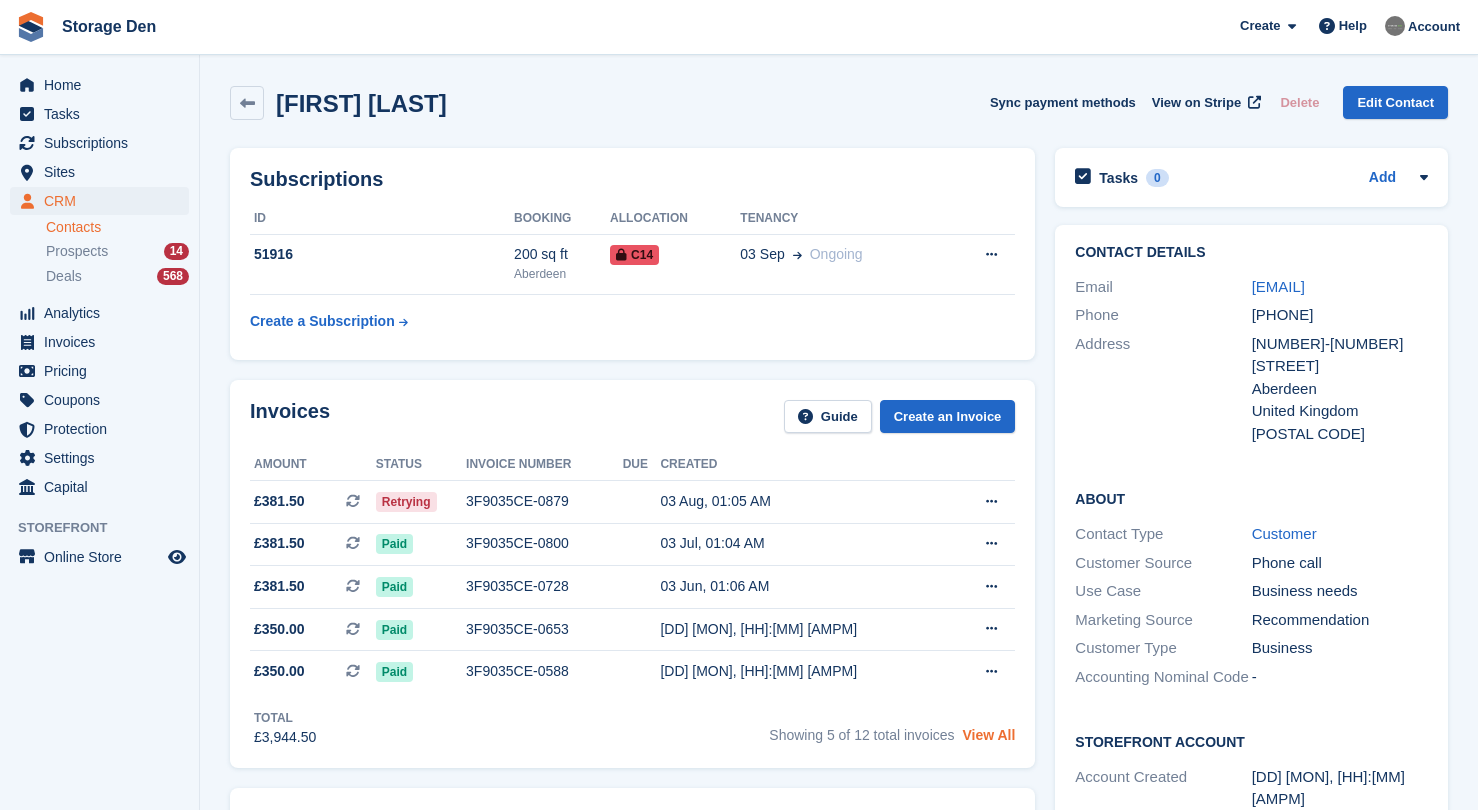 click on "View All" at bounding box center (988, 735) 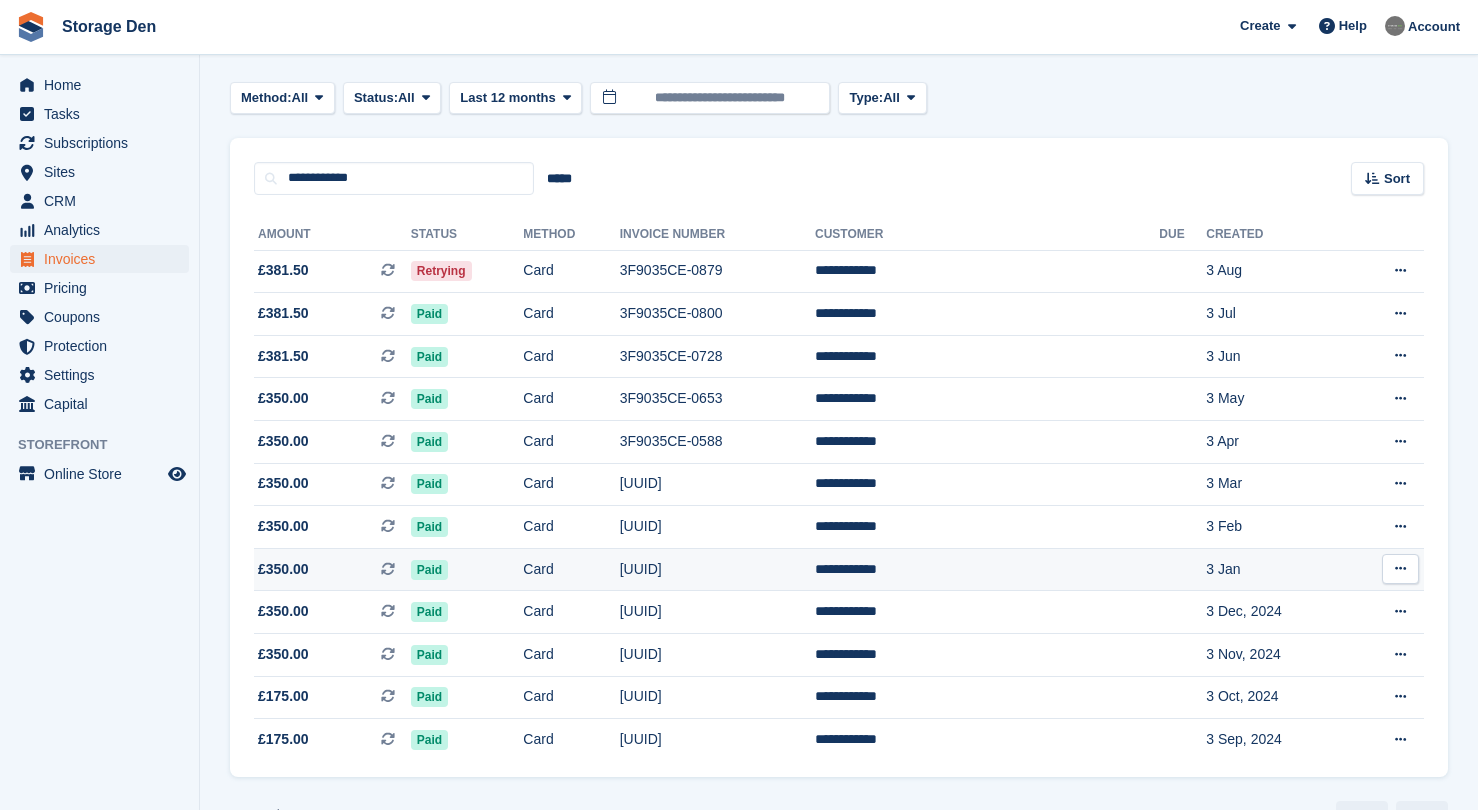 scroll, scrollTop: 147, scrollLeft: 0, axis: vertical 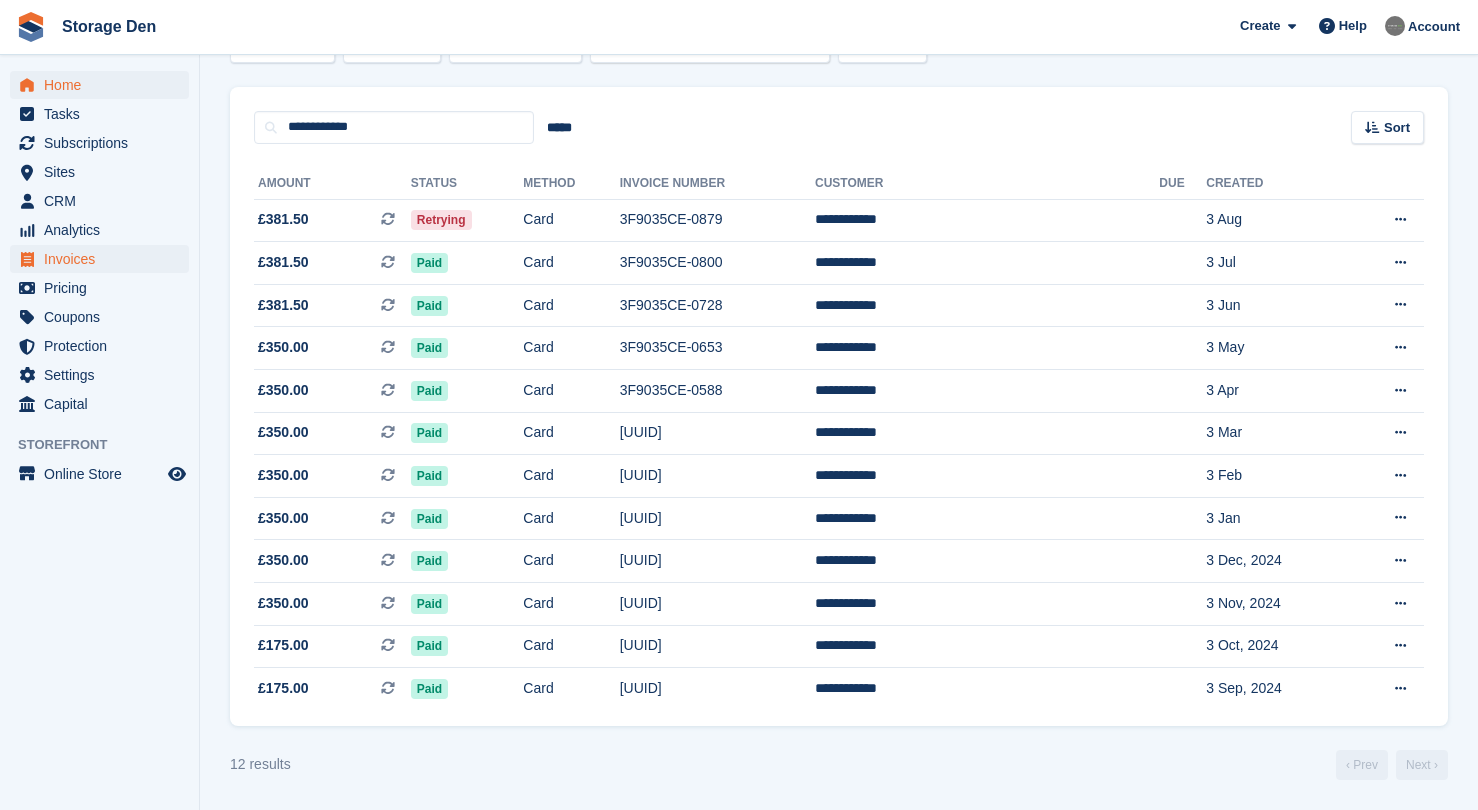 click on "Home" at bounding box center (104, 85) 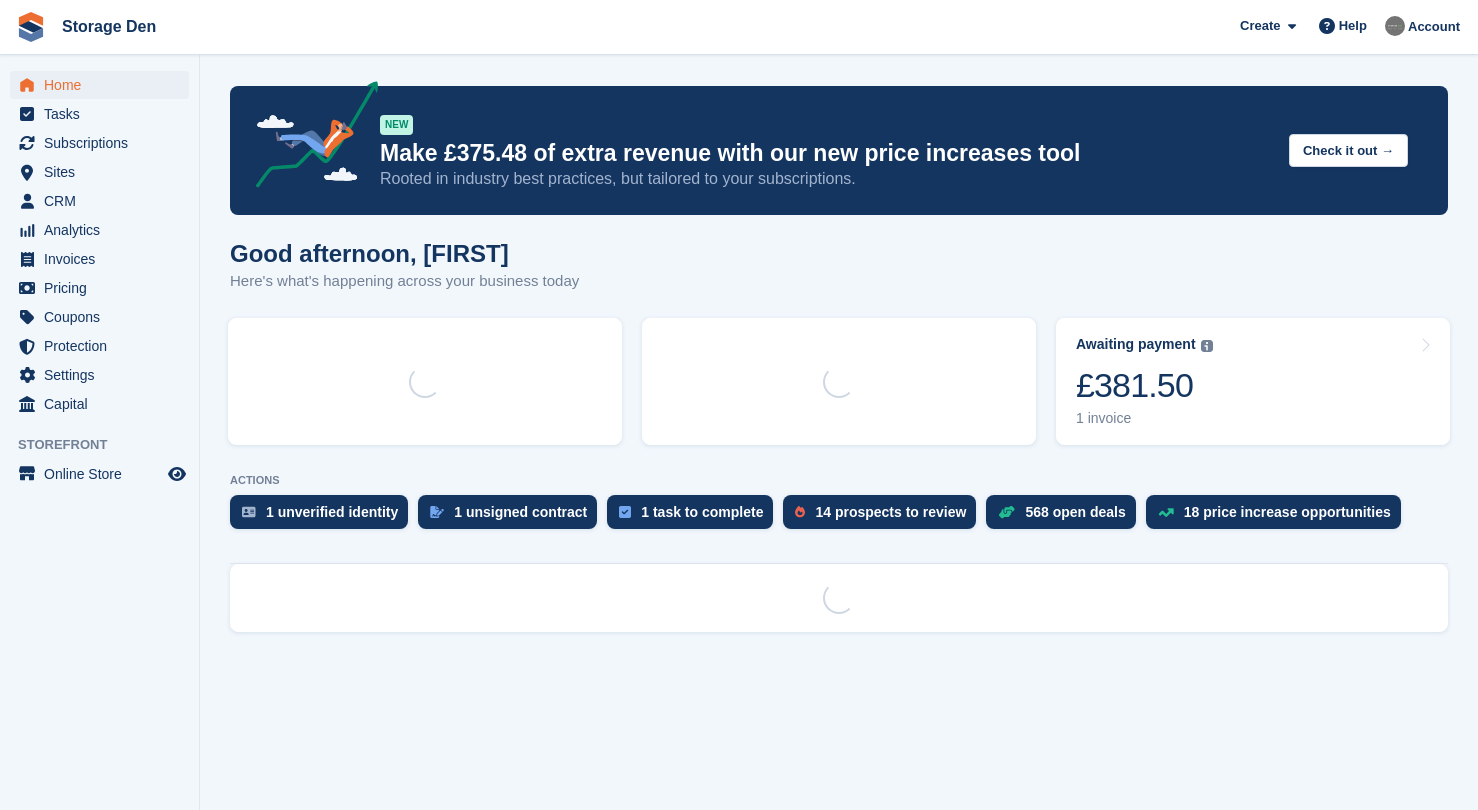 scroll, scrollTop: 0, scrollLeft: 0, axis: both 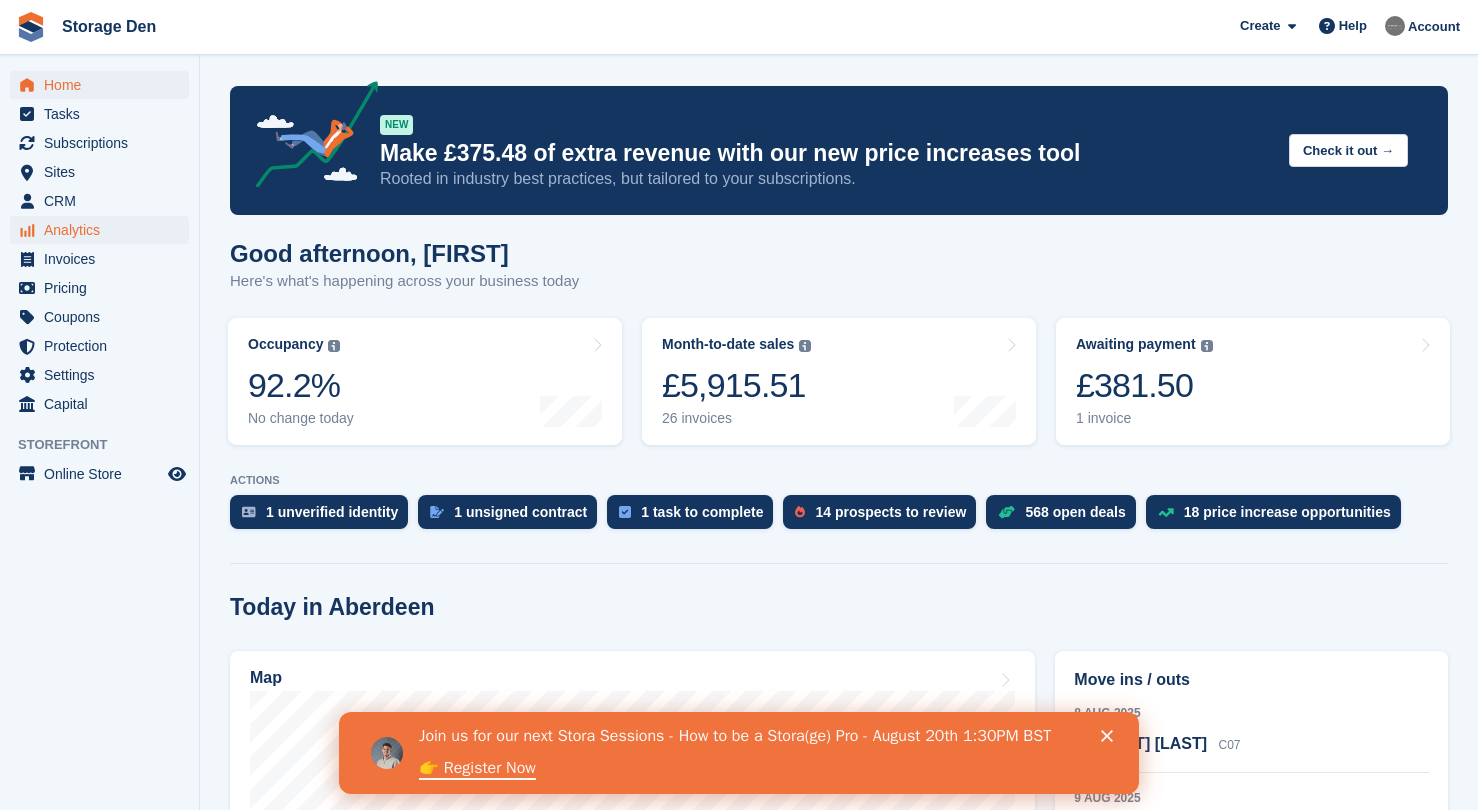click on "Analytics" at bounding box center (104, 230) 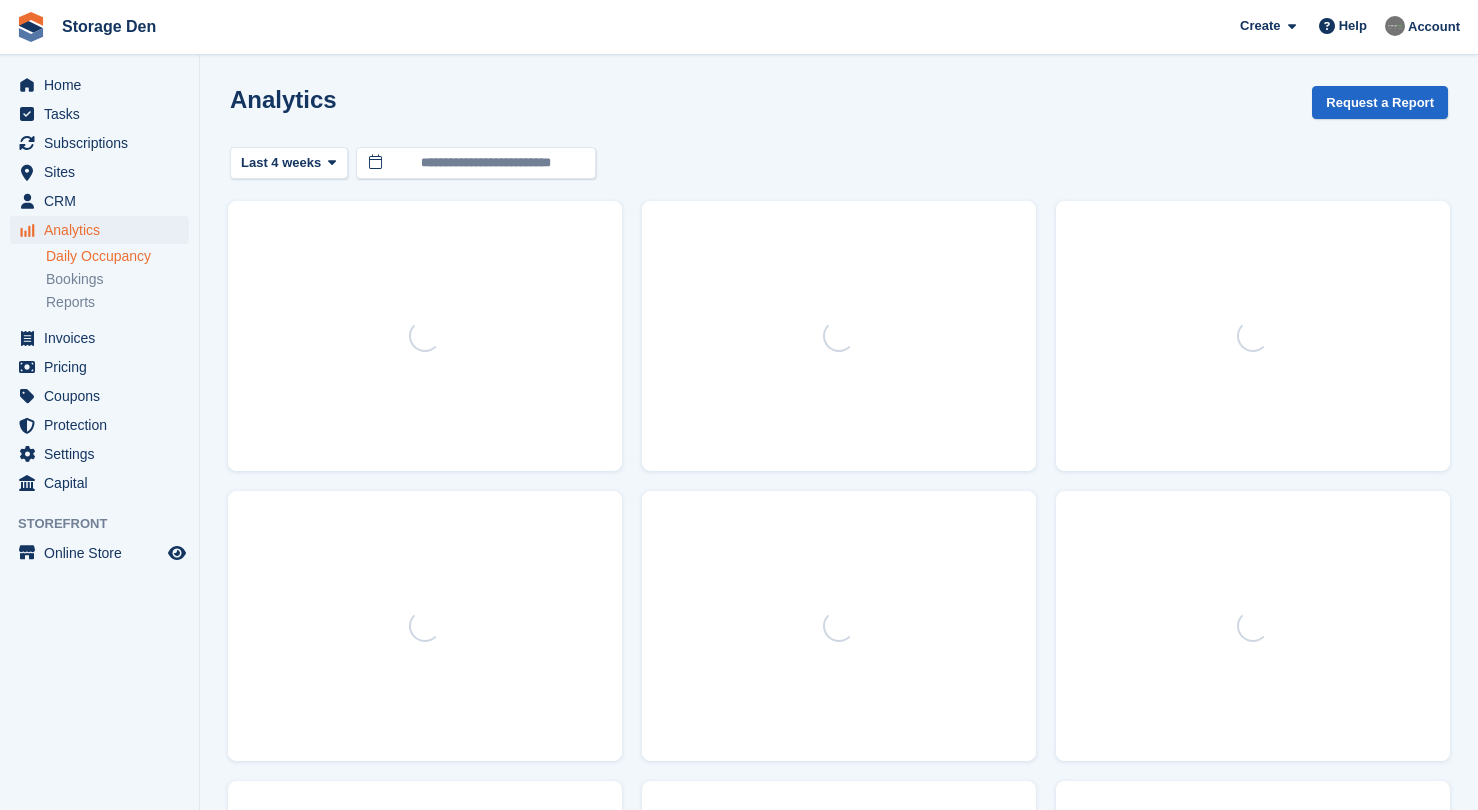 scroll, scrollTop: 0, scrollLeft: 0, axis: both 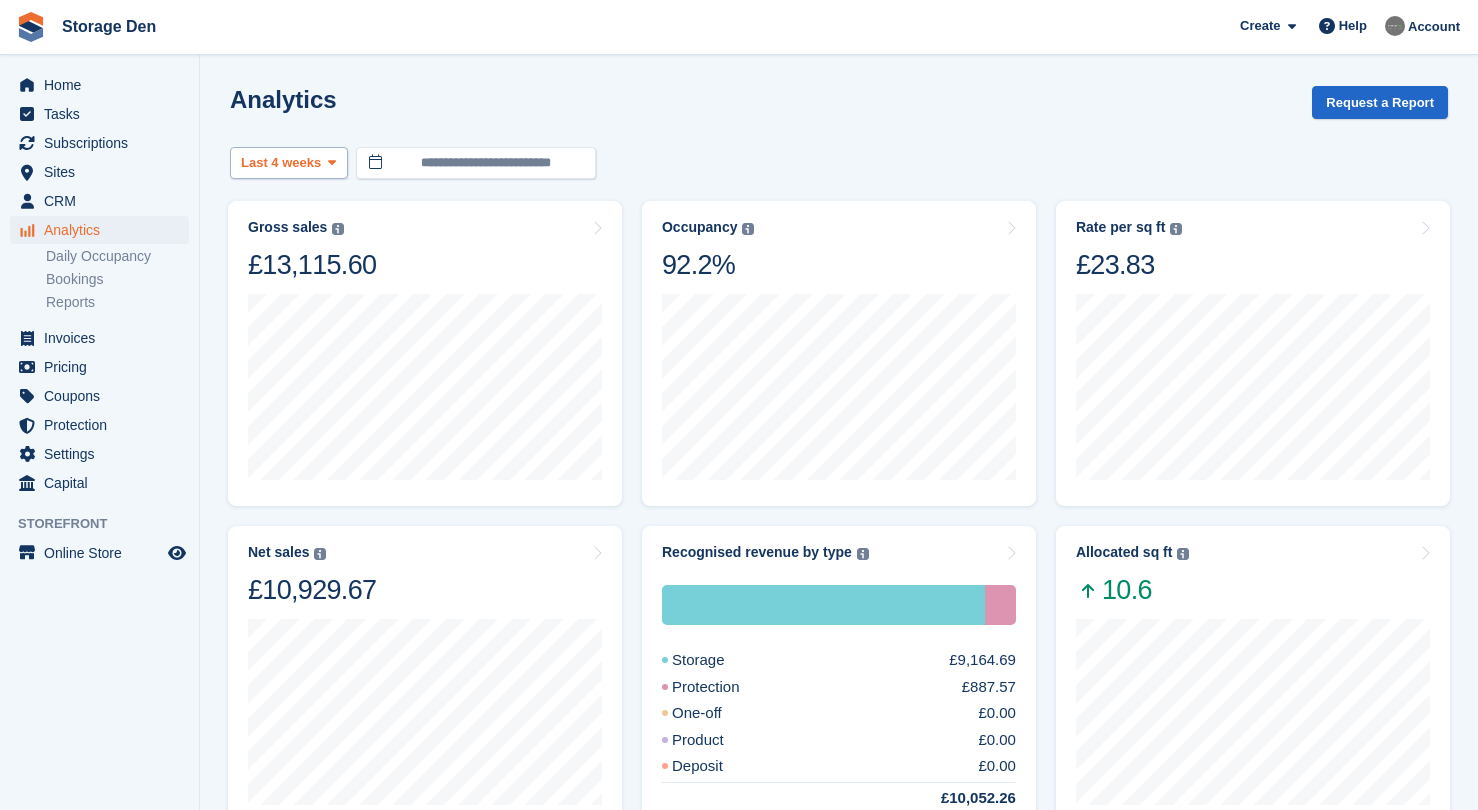 click on "Last 4 weeks" at bounding box center [289, 163] 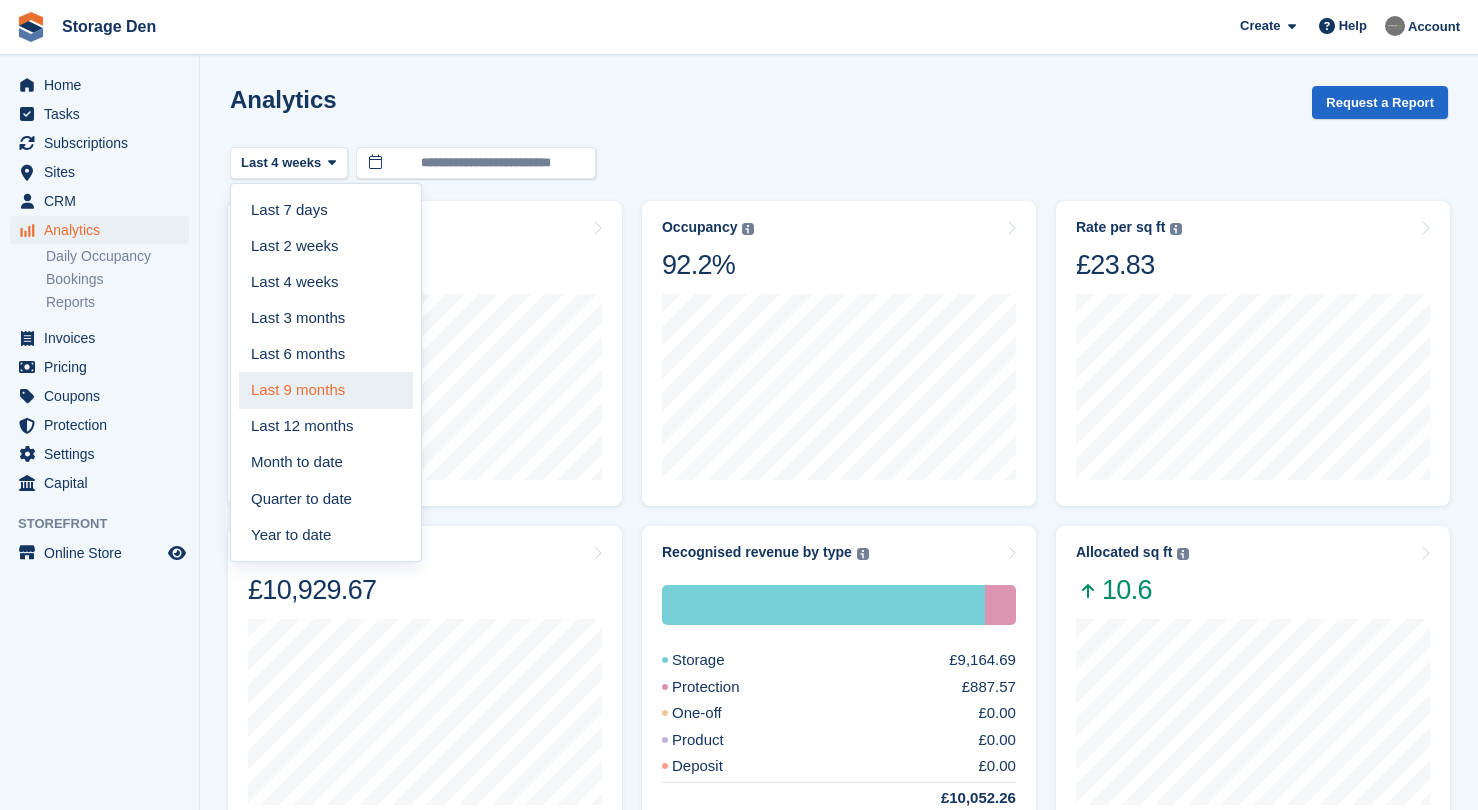 click on "Last 9 months" at bounding box center (326, 390) 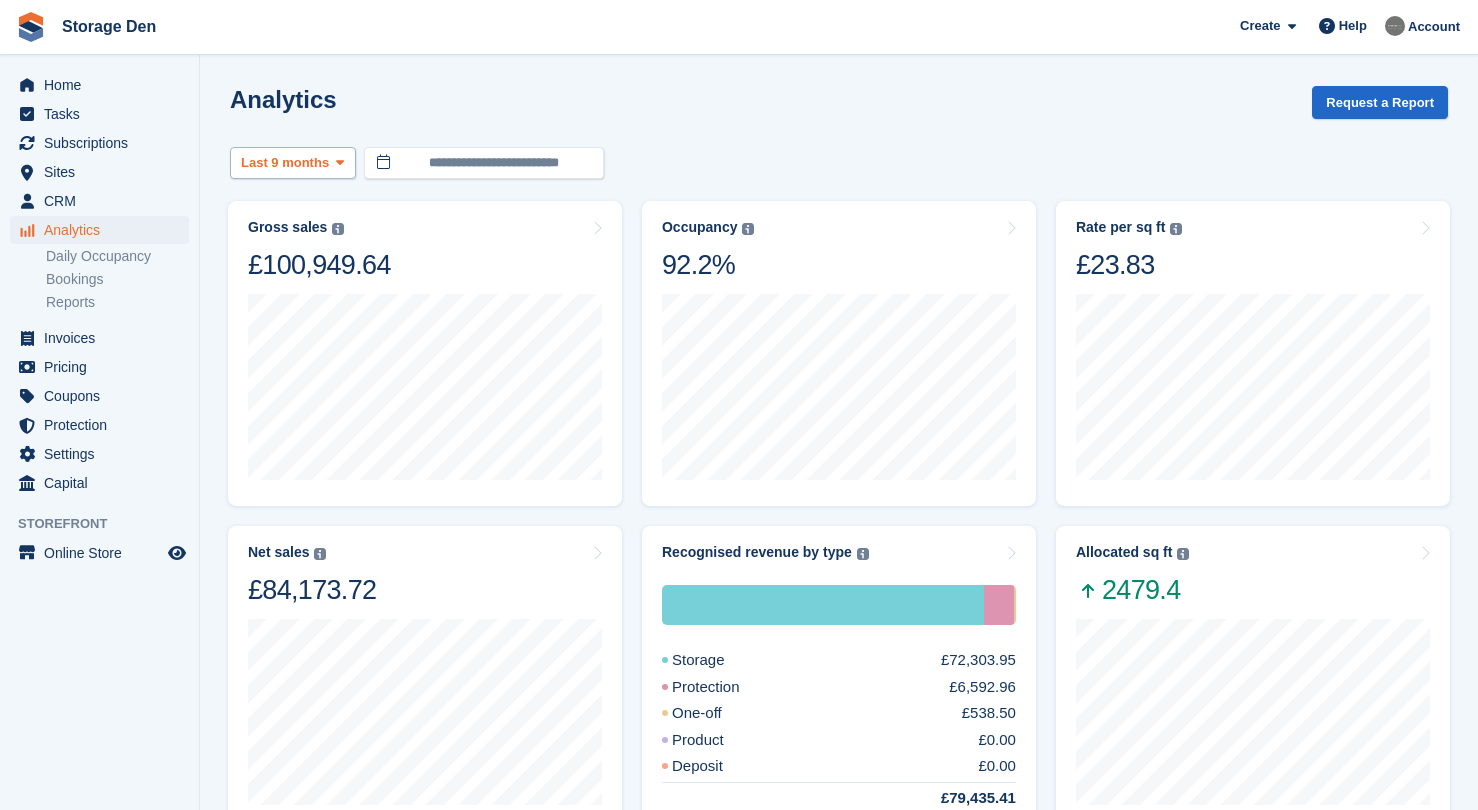 click on "Last 9 months" at bounding box center [285, 163] 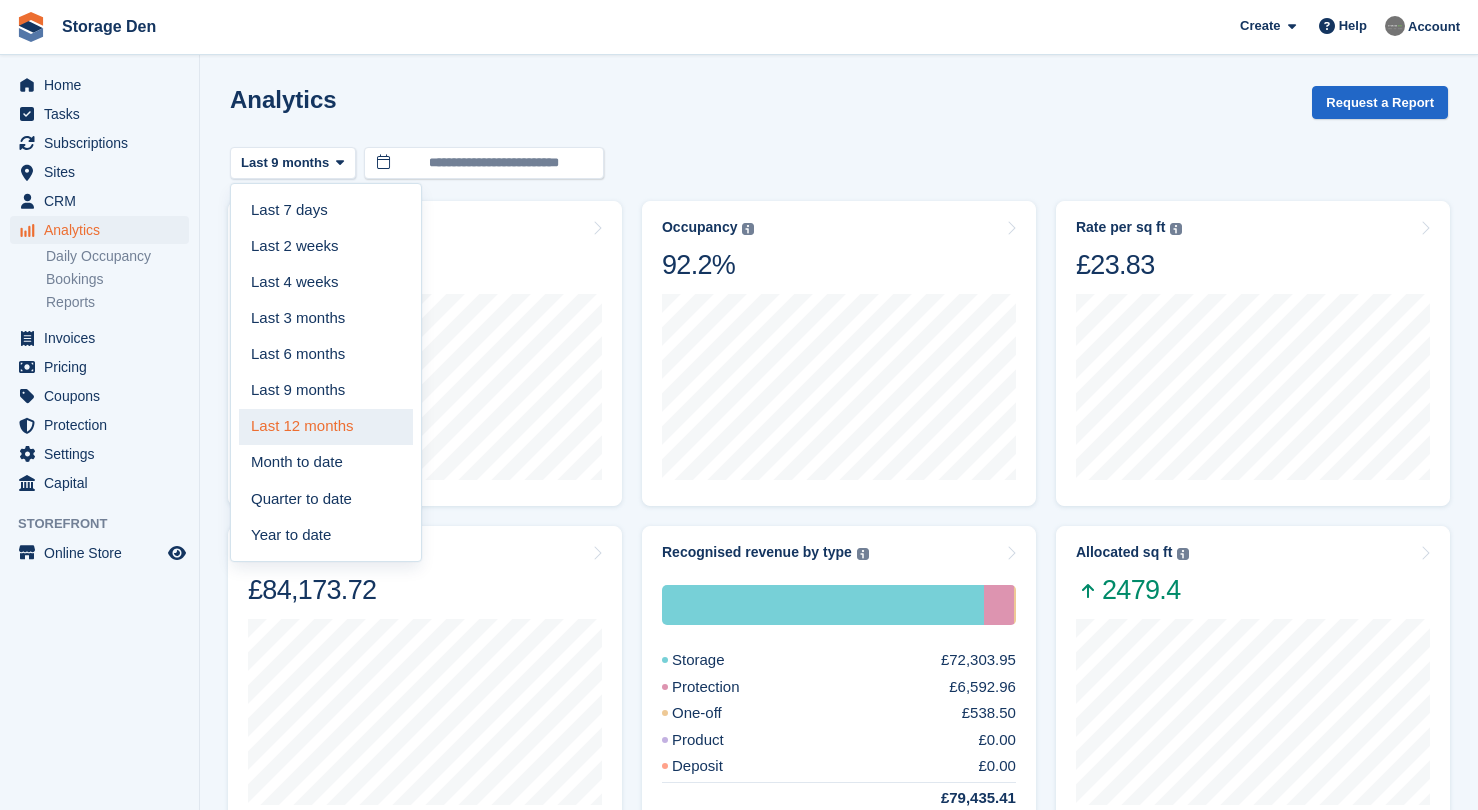 click on "Last 12 months" at bounding box center (326, 427) 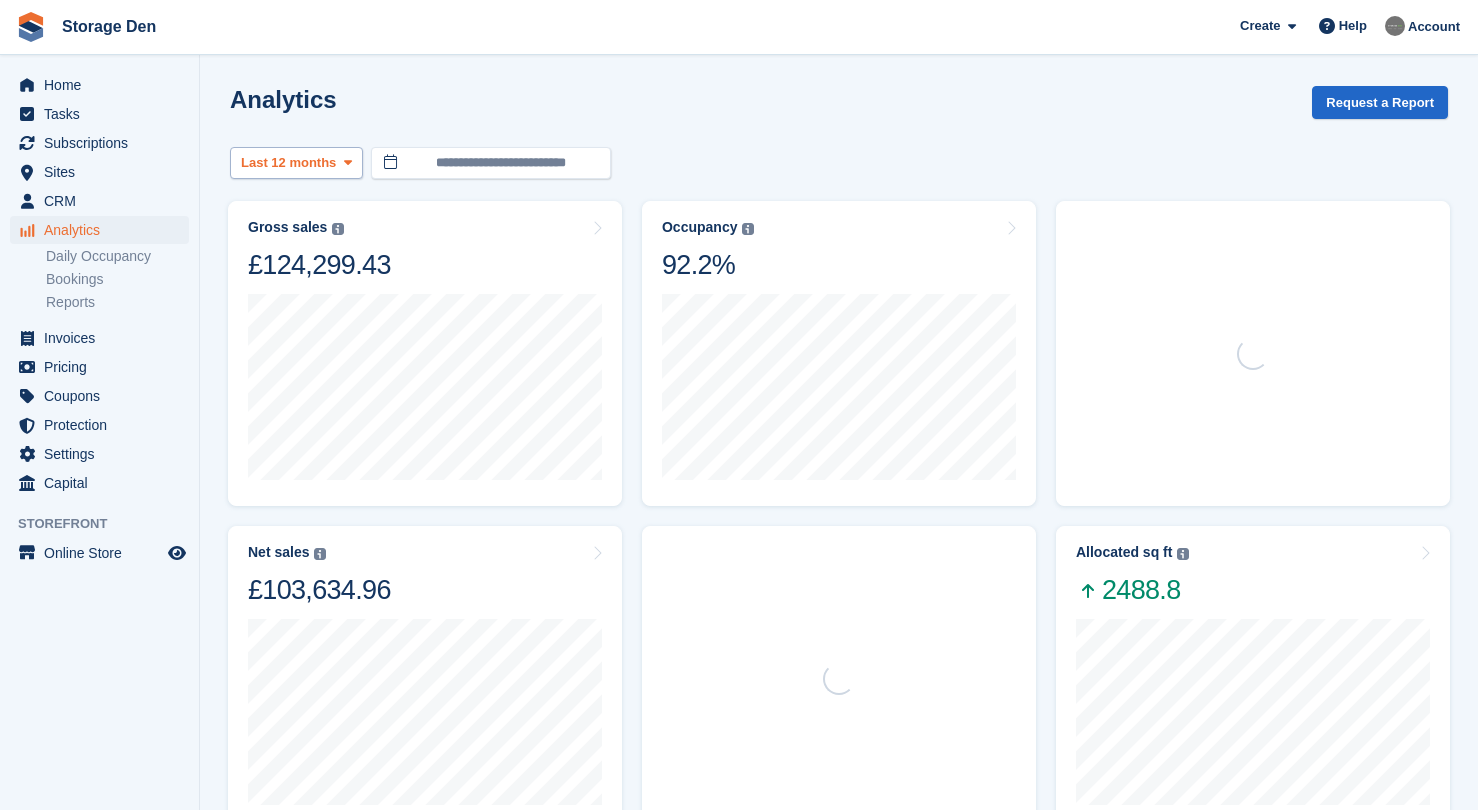 click on "Last 12 months" at bounding box center (296, 163) 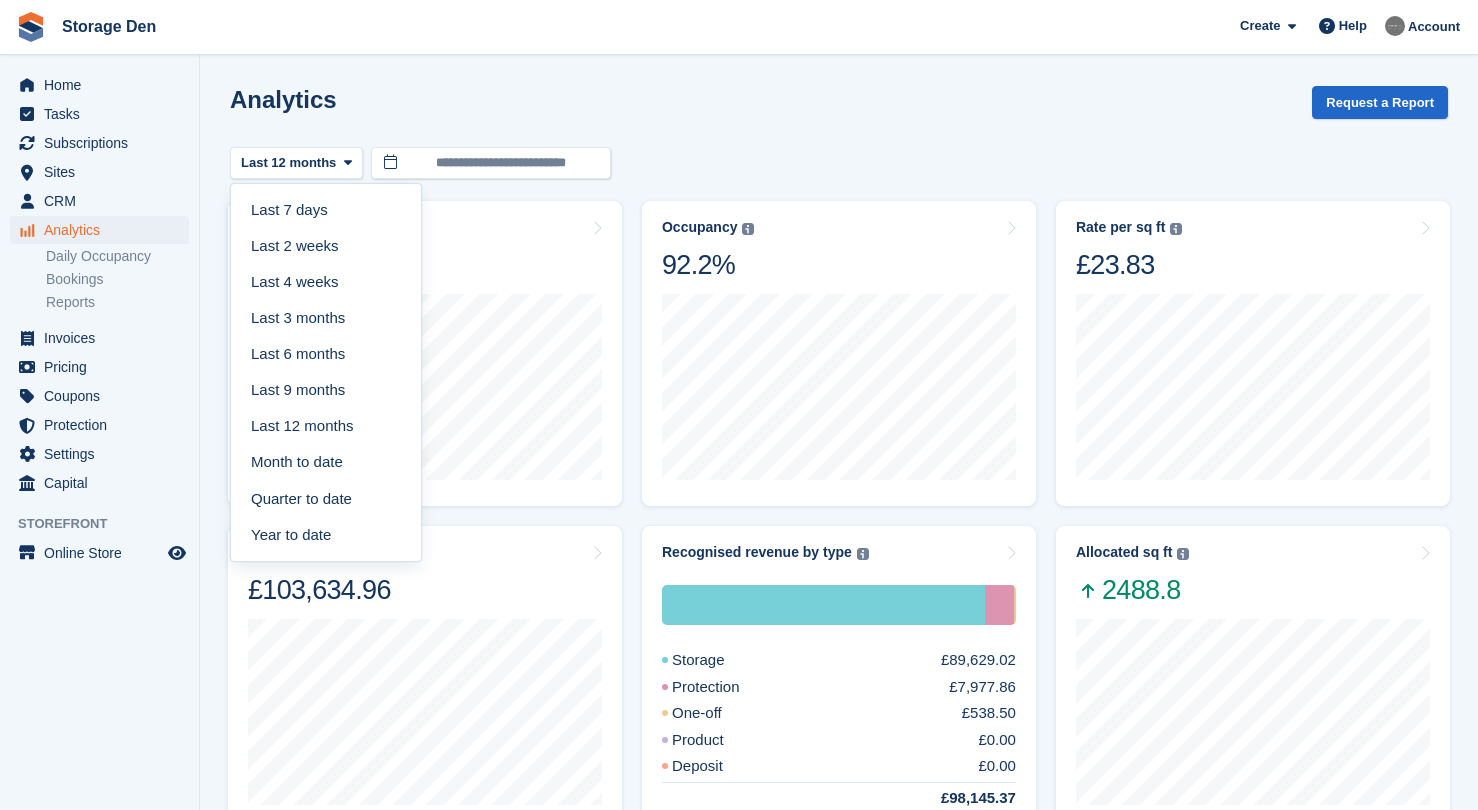 click on "**********" at bounding box center (839, 163) 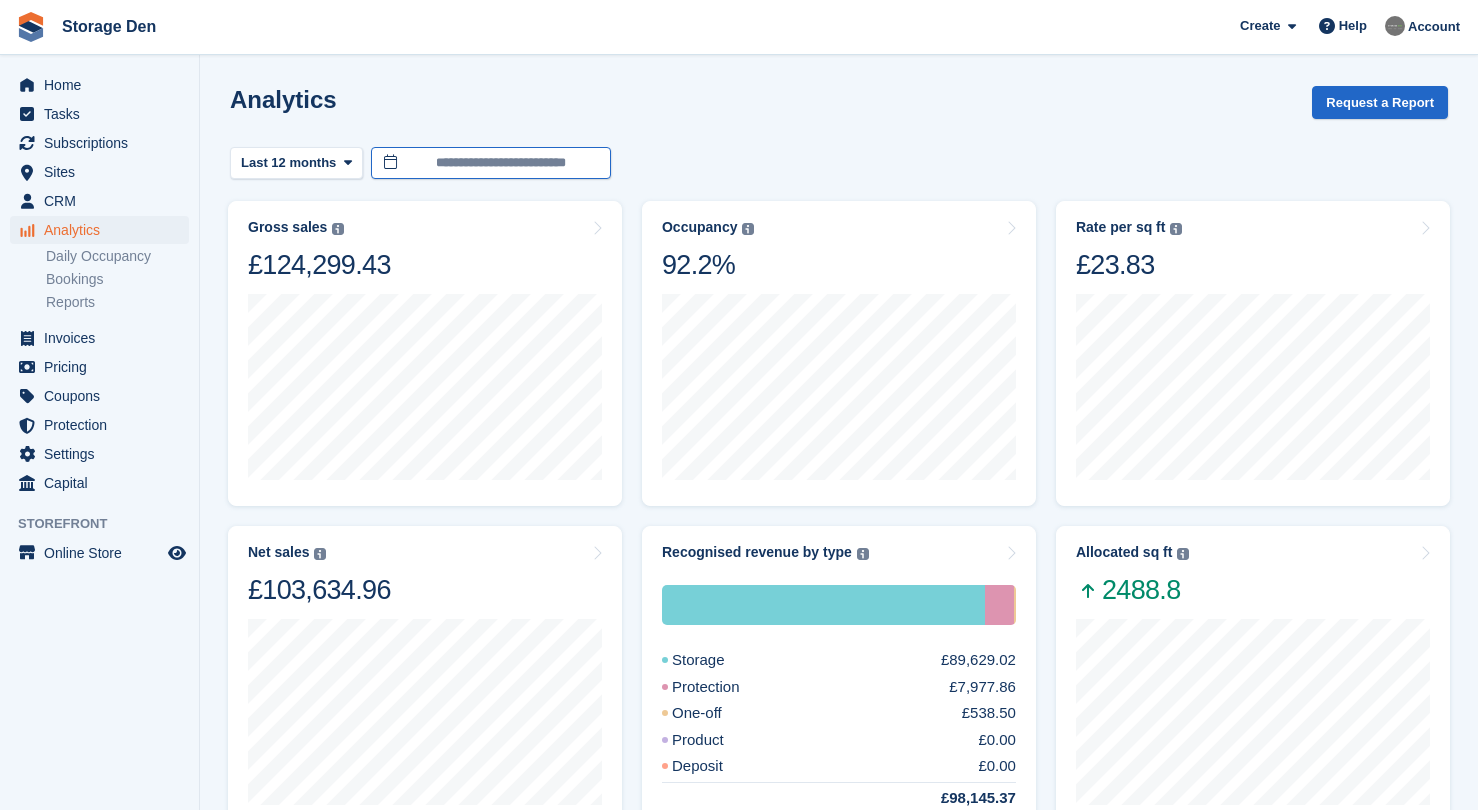 click on "**********" at bounding box center (491, 163) 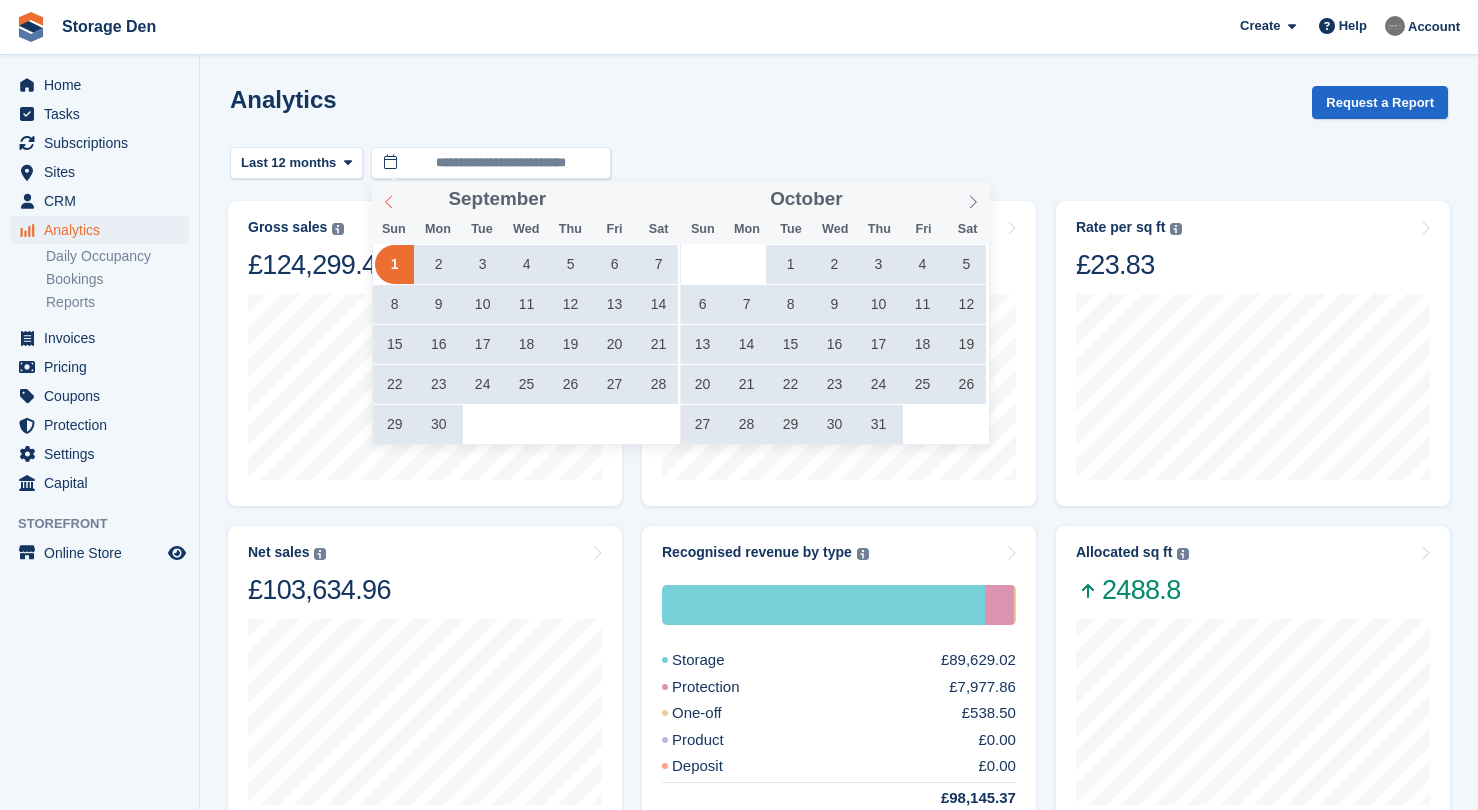 click at bounding box center (389, 199) 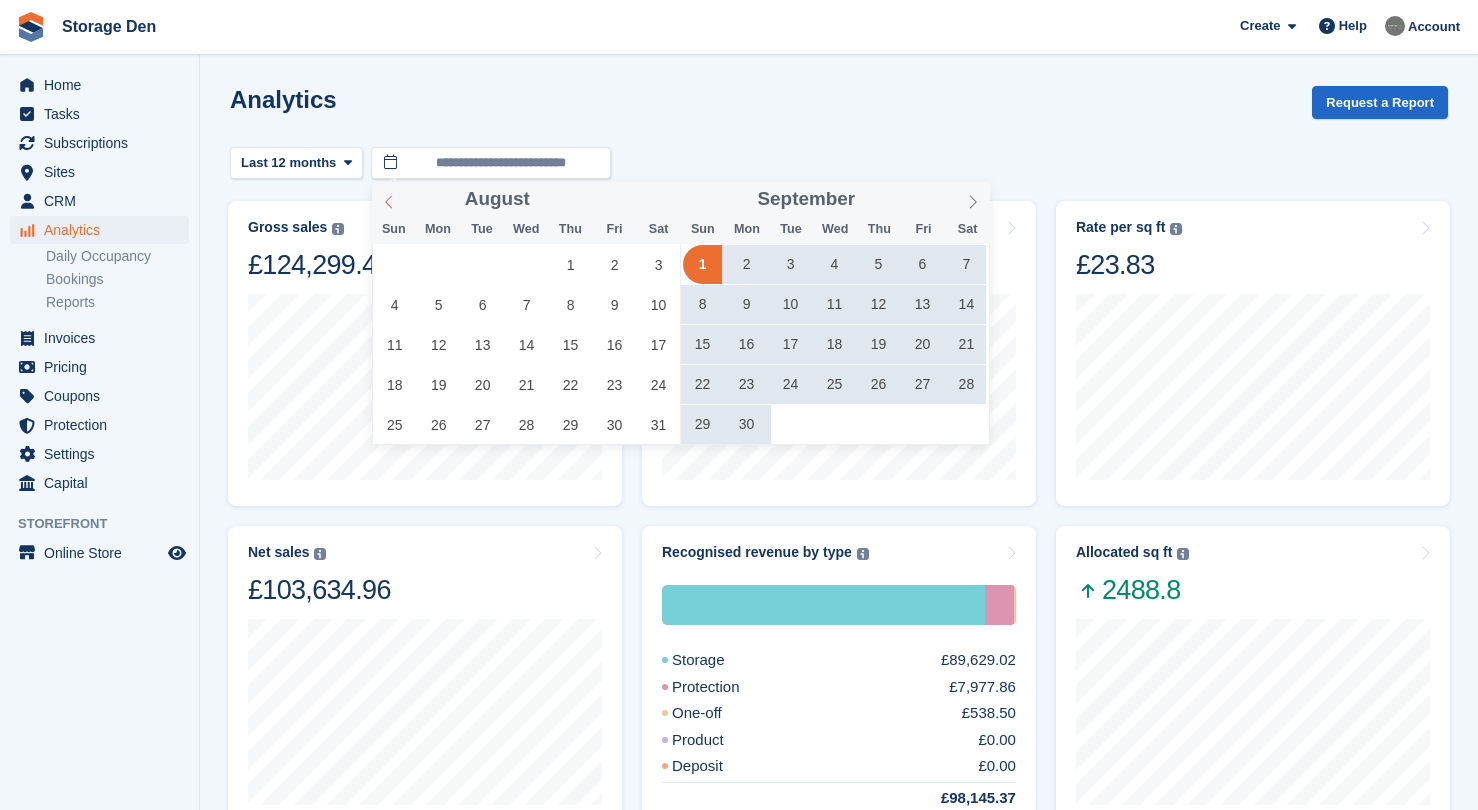 click at bounding box center [389, 199] 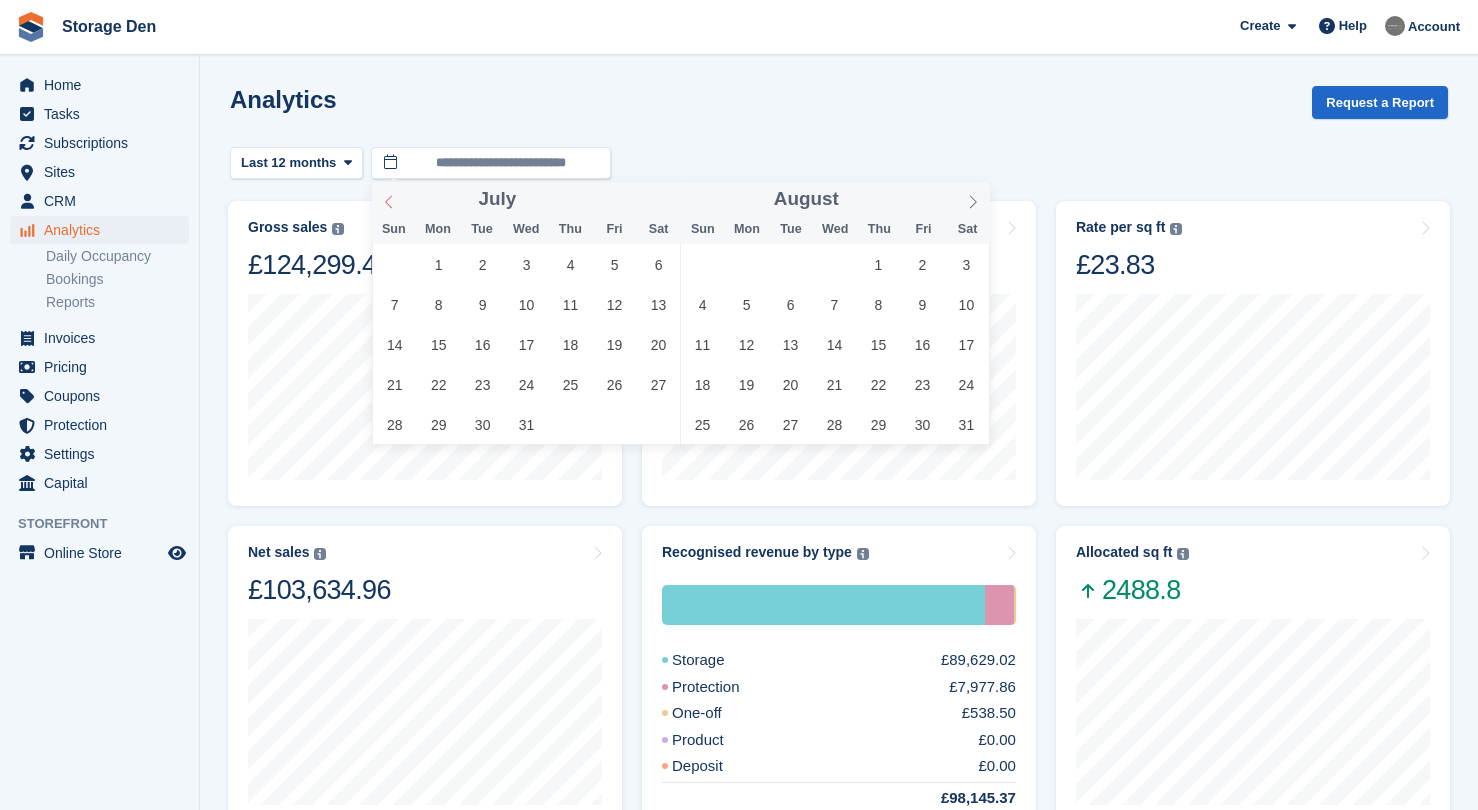 click at bounding box center [389, 199] 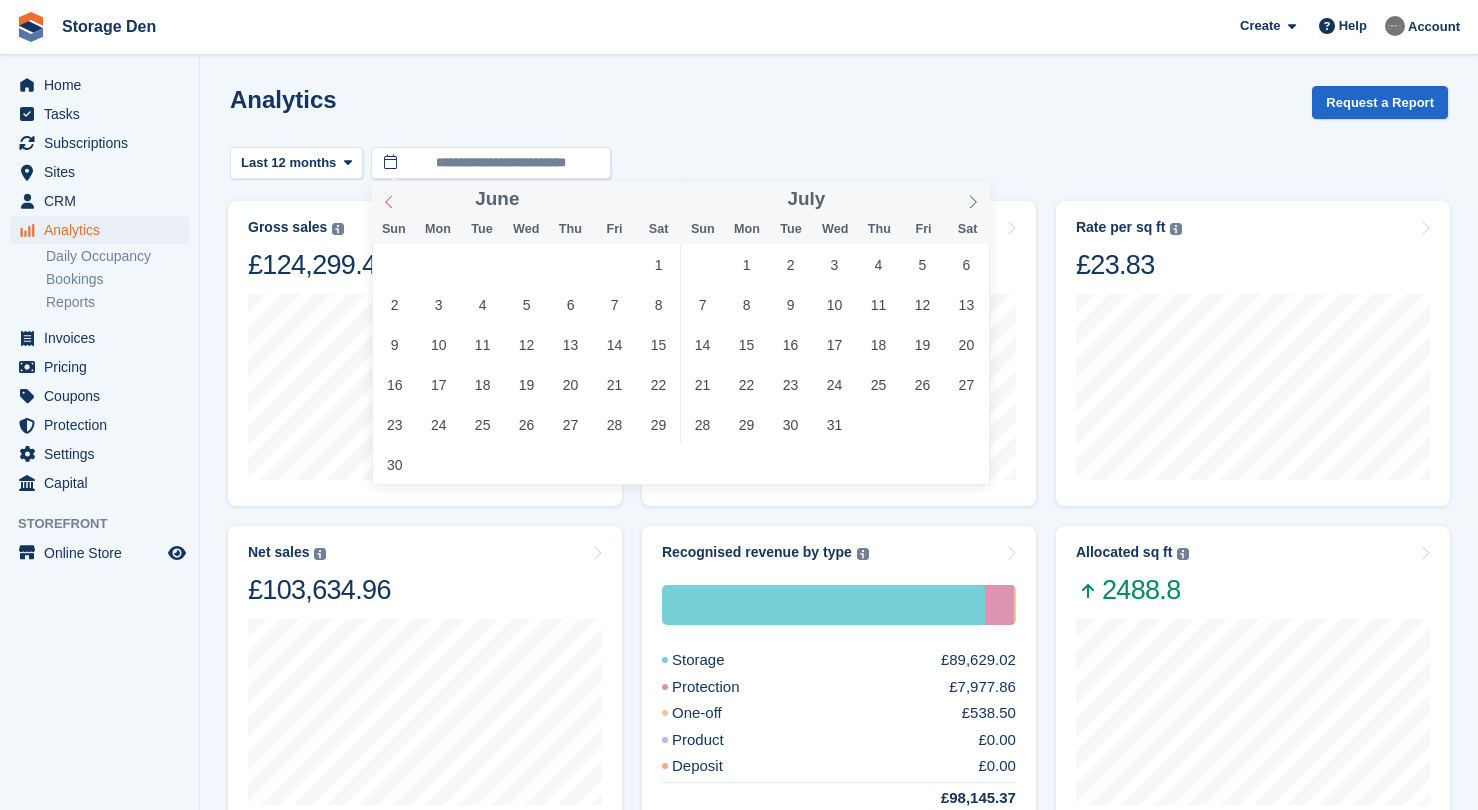 click at bounding box center (389, 199) 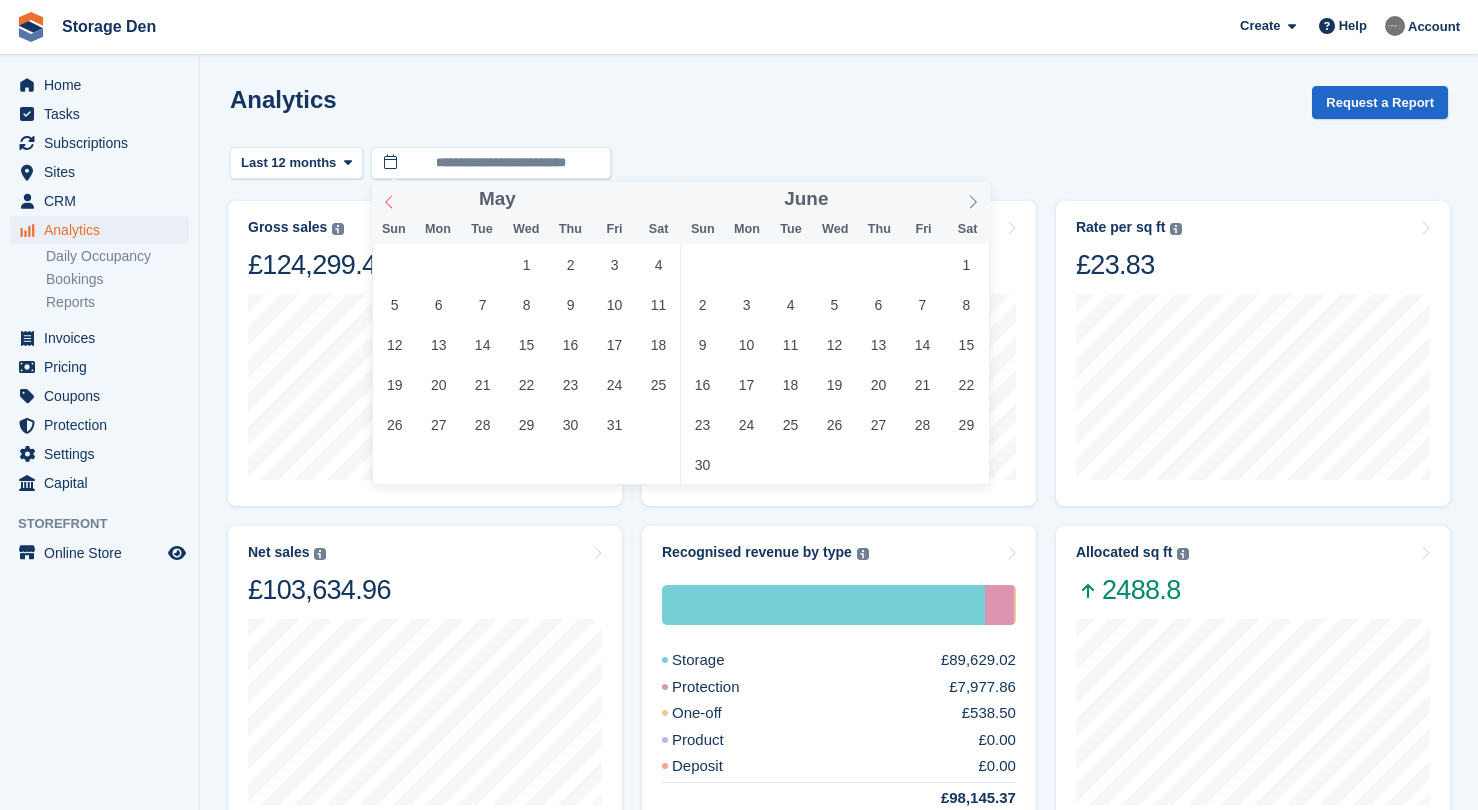 click at bounding box center [389, 199] 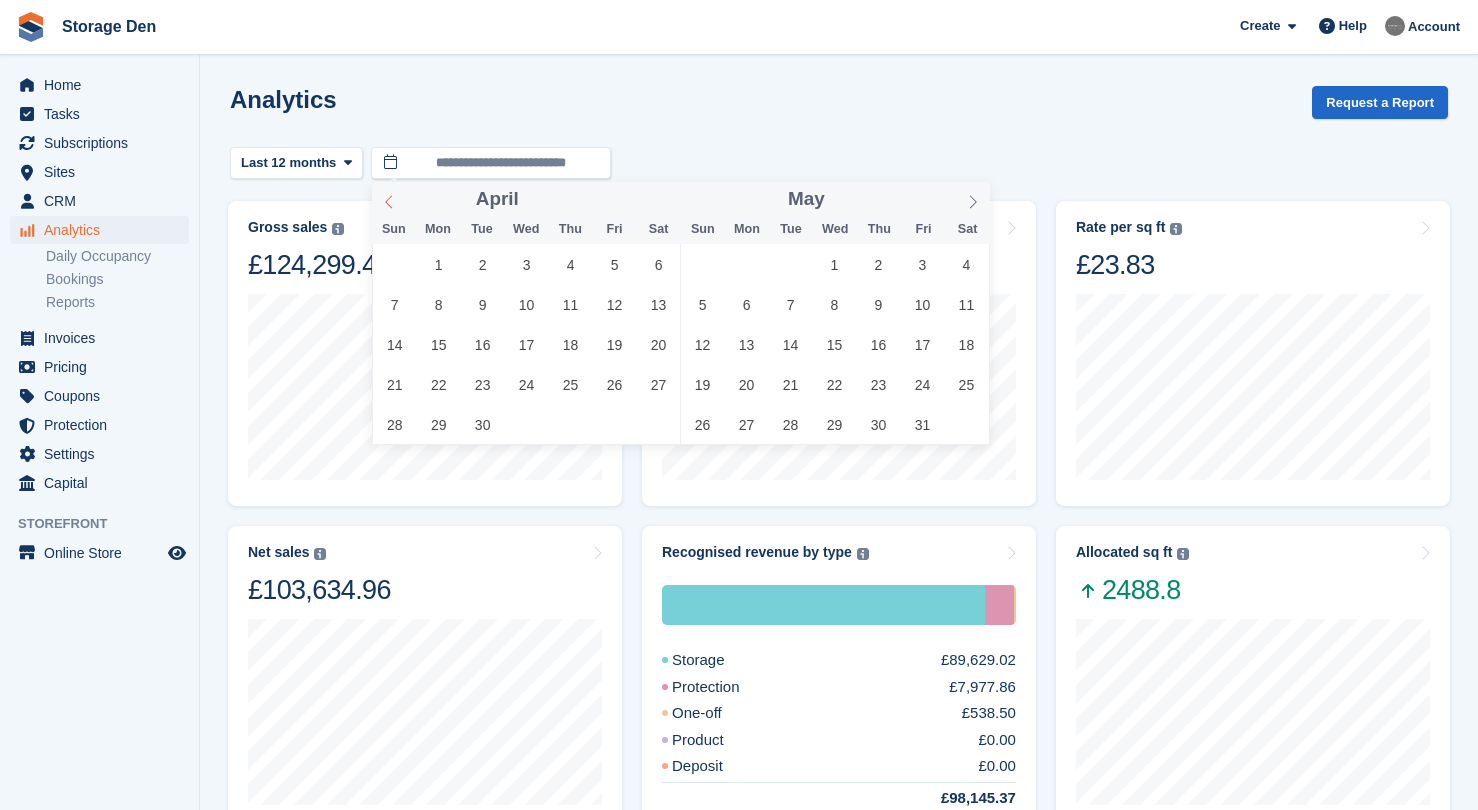 click at bounding box center [389, 199] 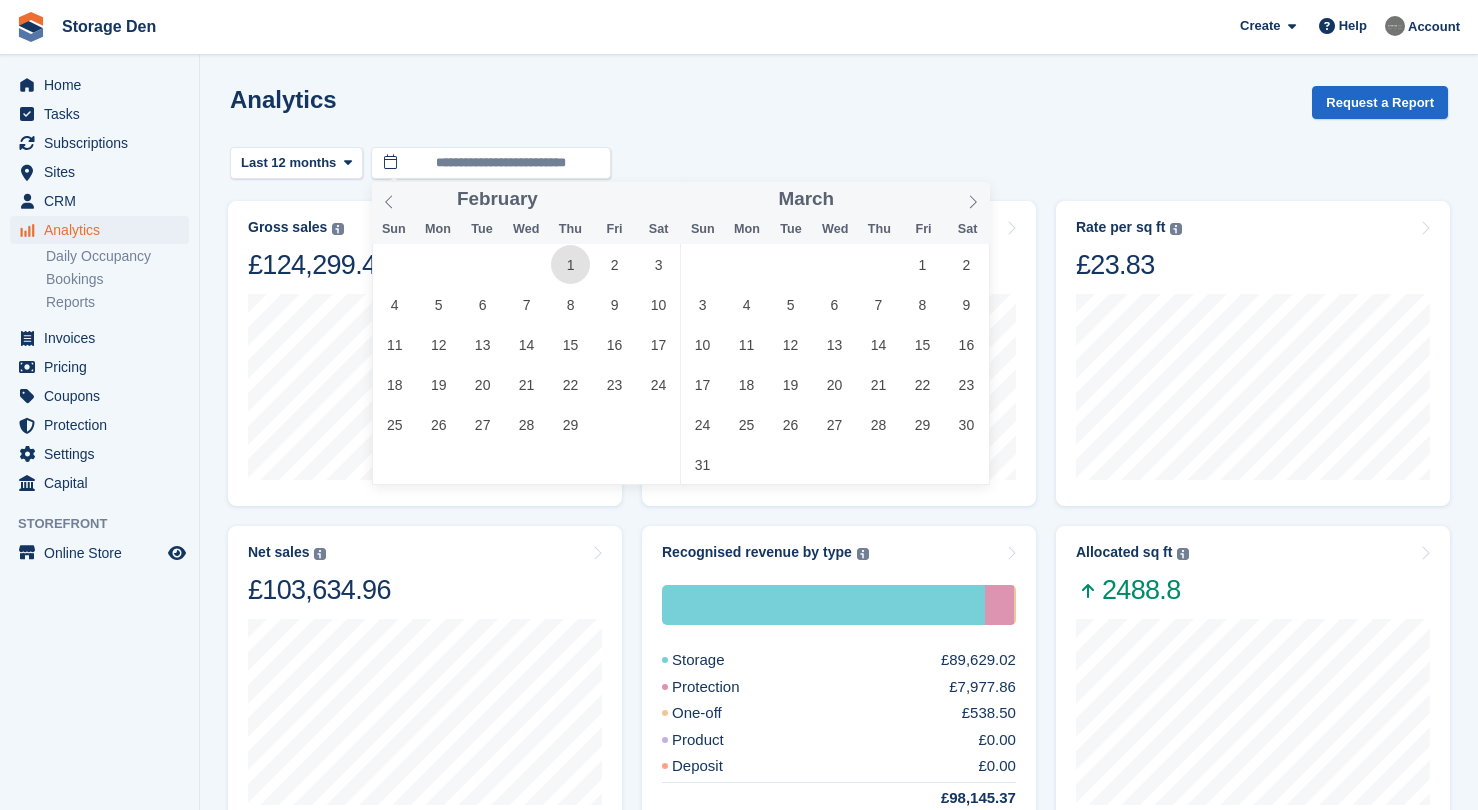 click on "1" at bounding box center [570, 264] 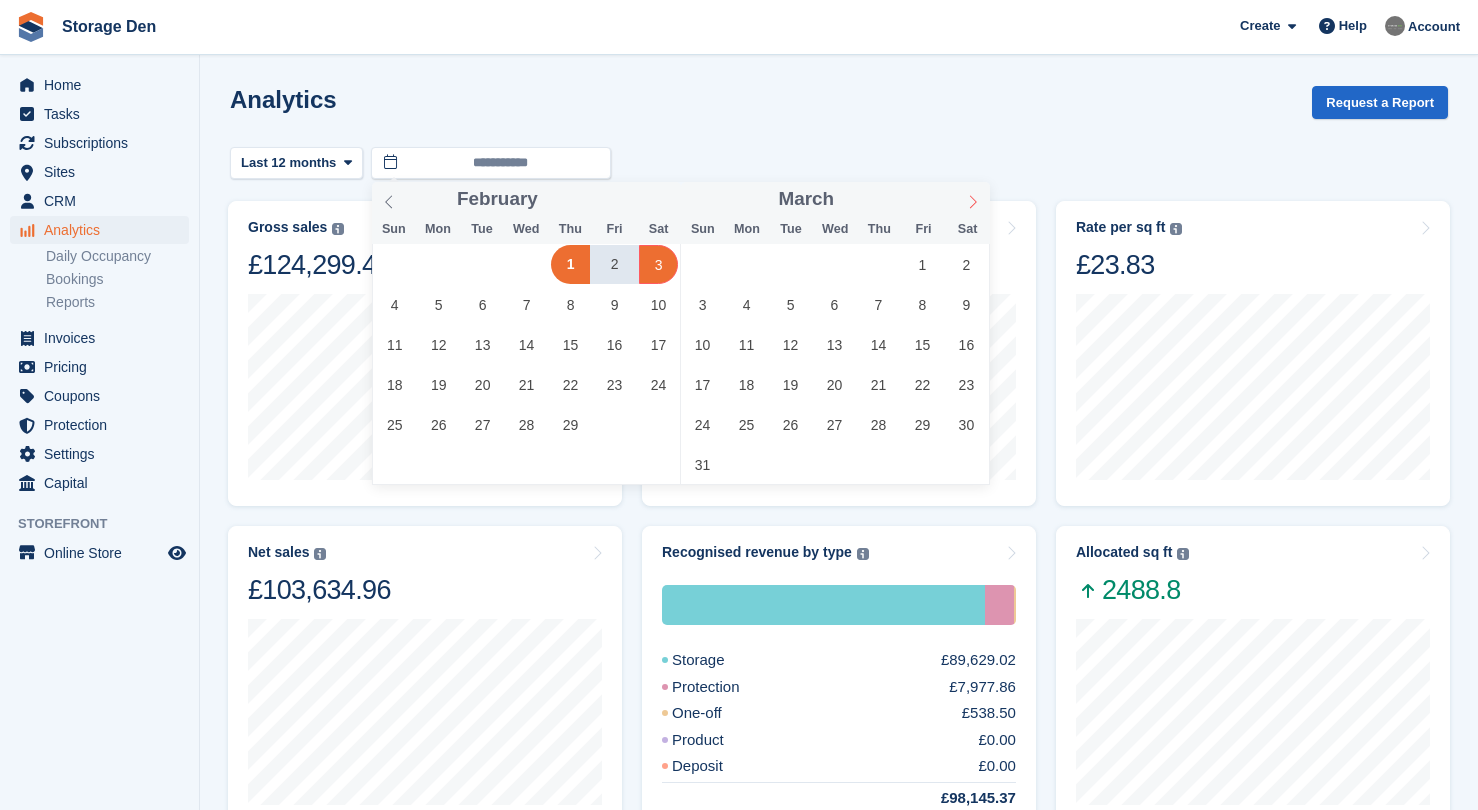 click 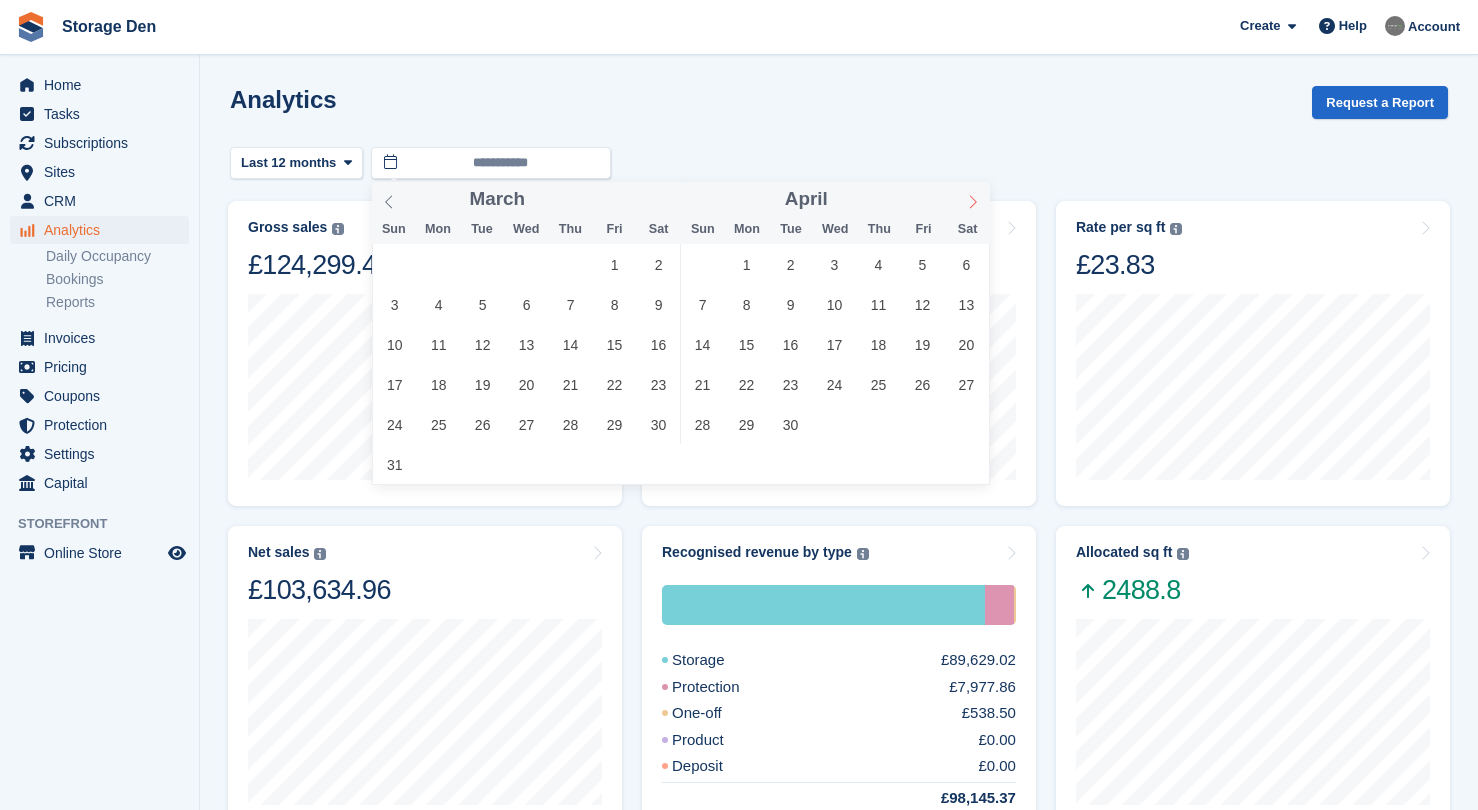 click 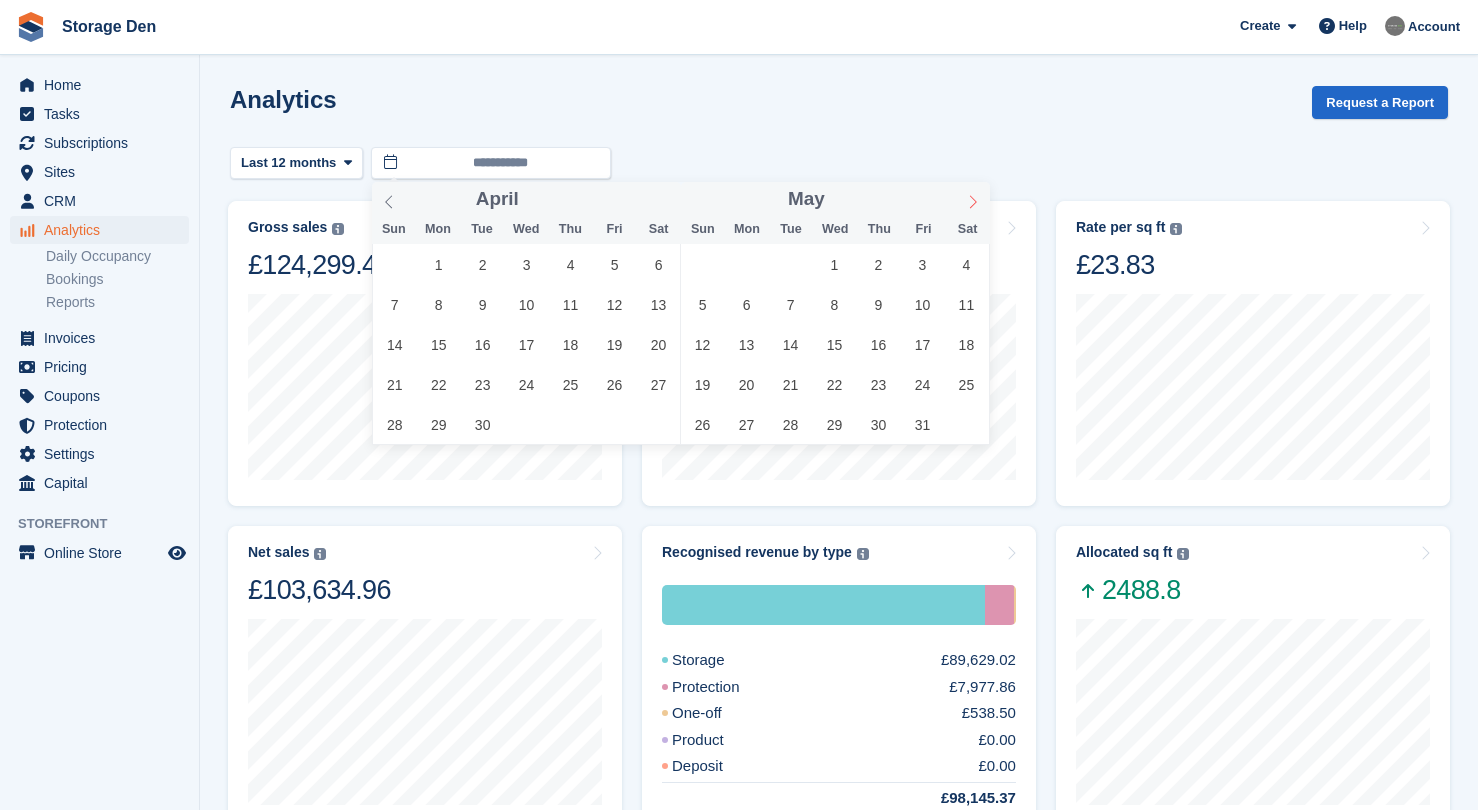 click at bounding box center [973, 199] 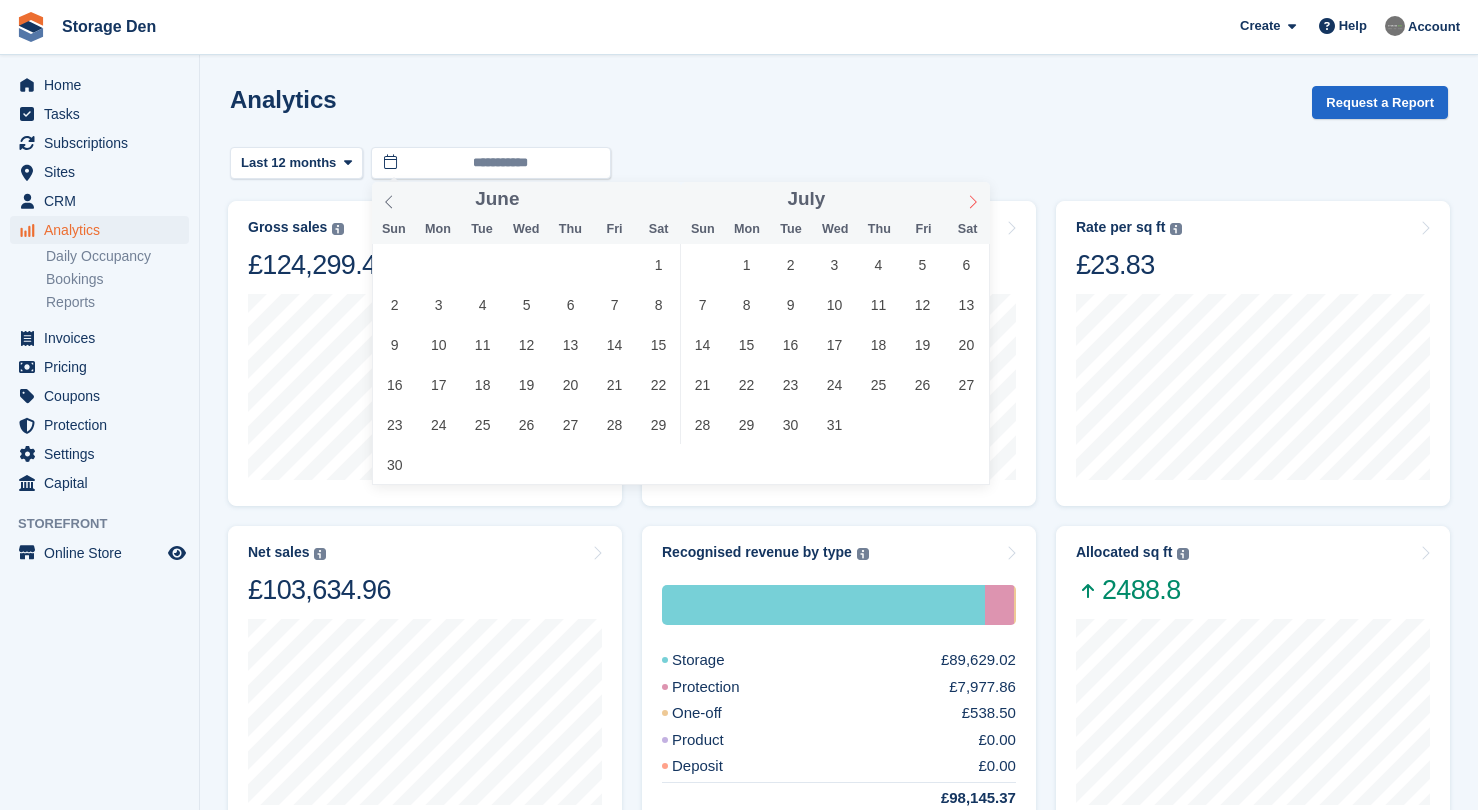 click at bounding box center (973, 199) 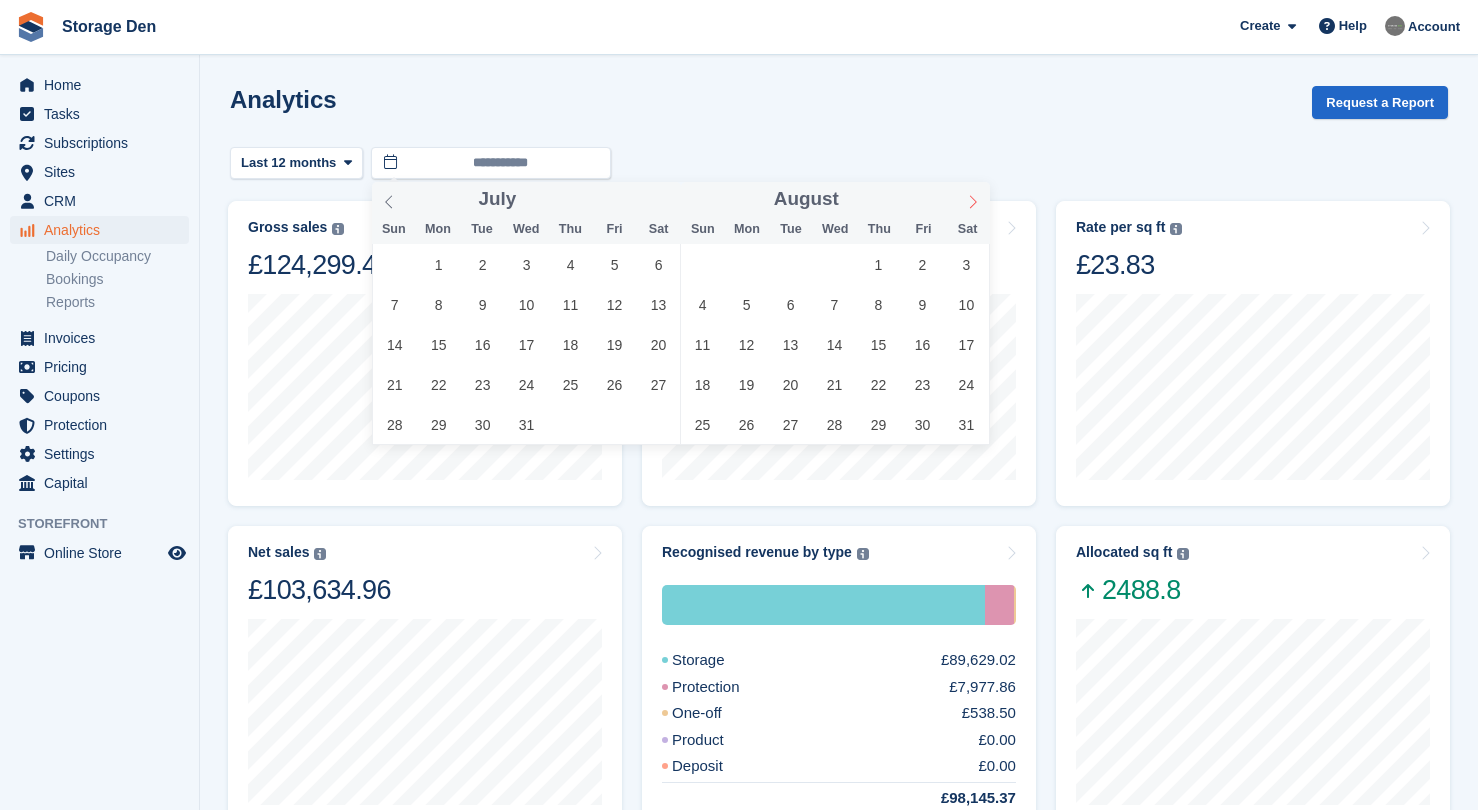 click at bounding box center (973, 199) 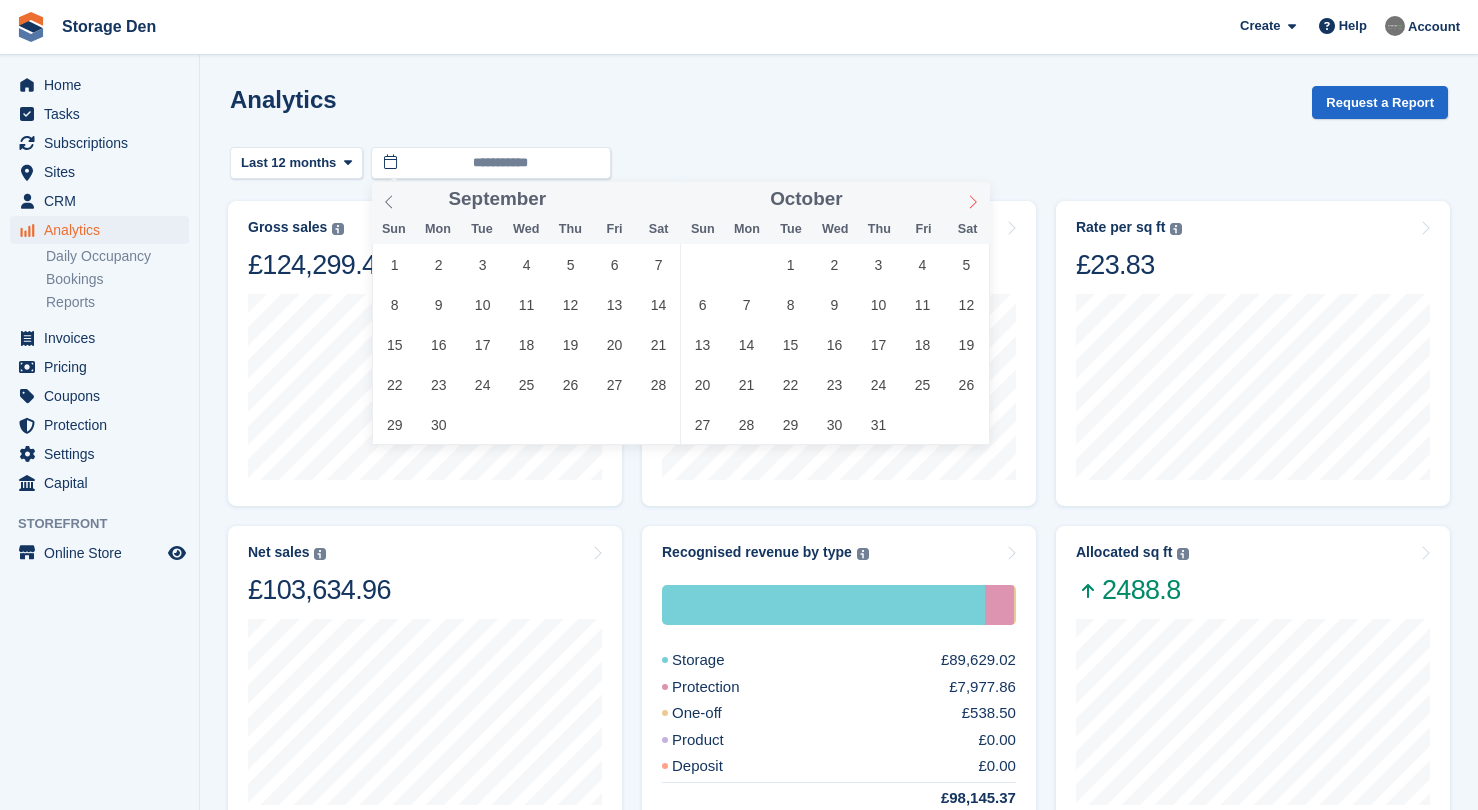 click at bounding box center [973, 199] 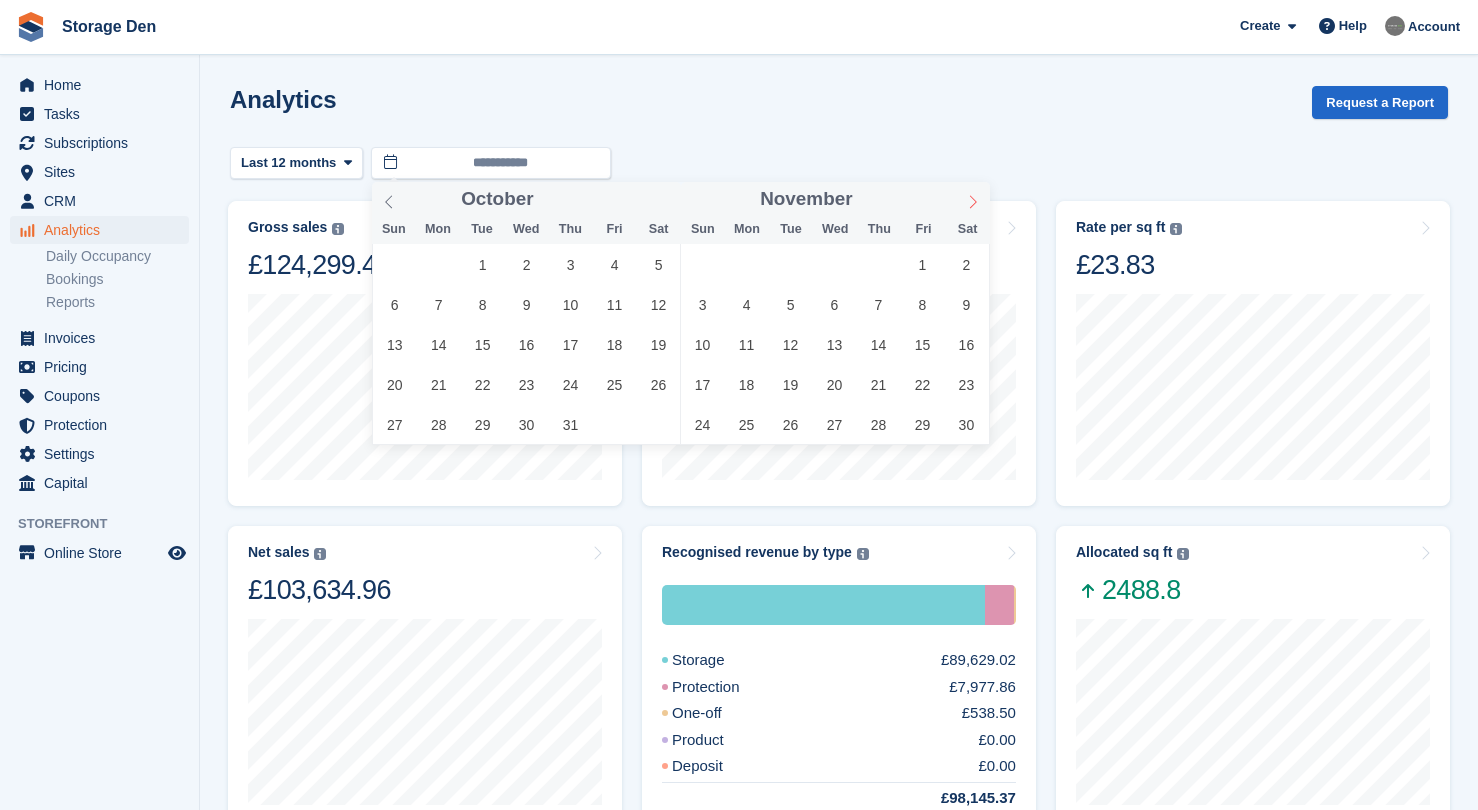 click at bounding box center [973, 199] 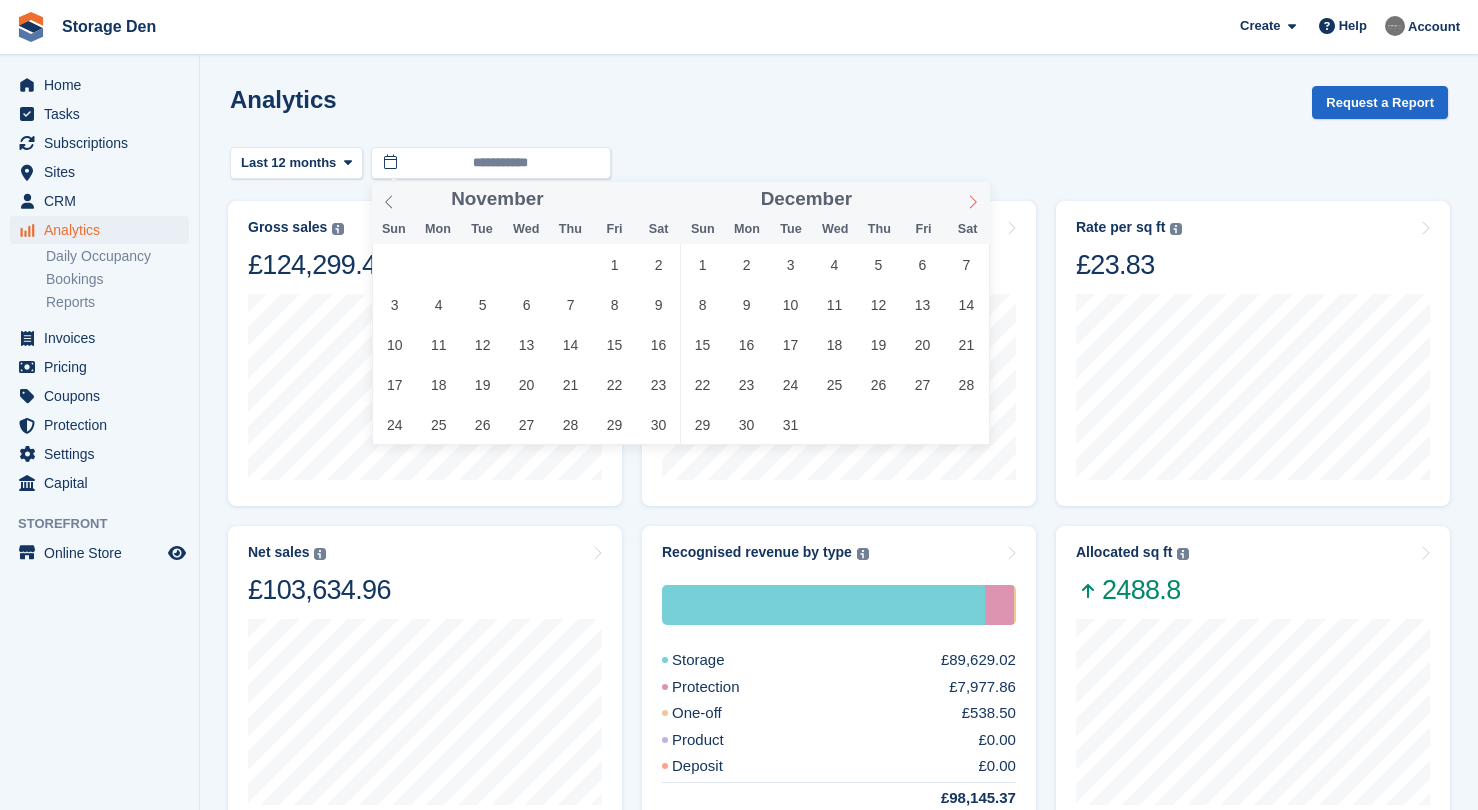 click at bounding box center [973, 199] 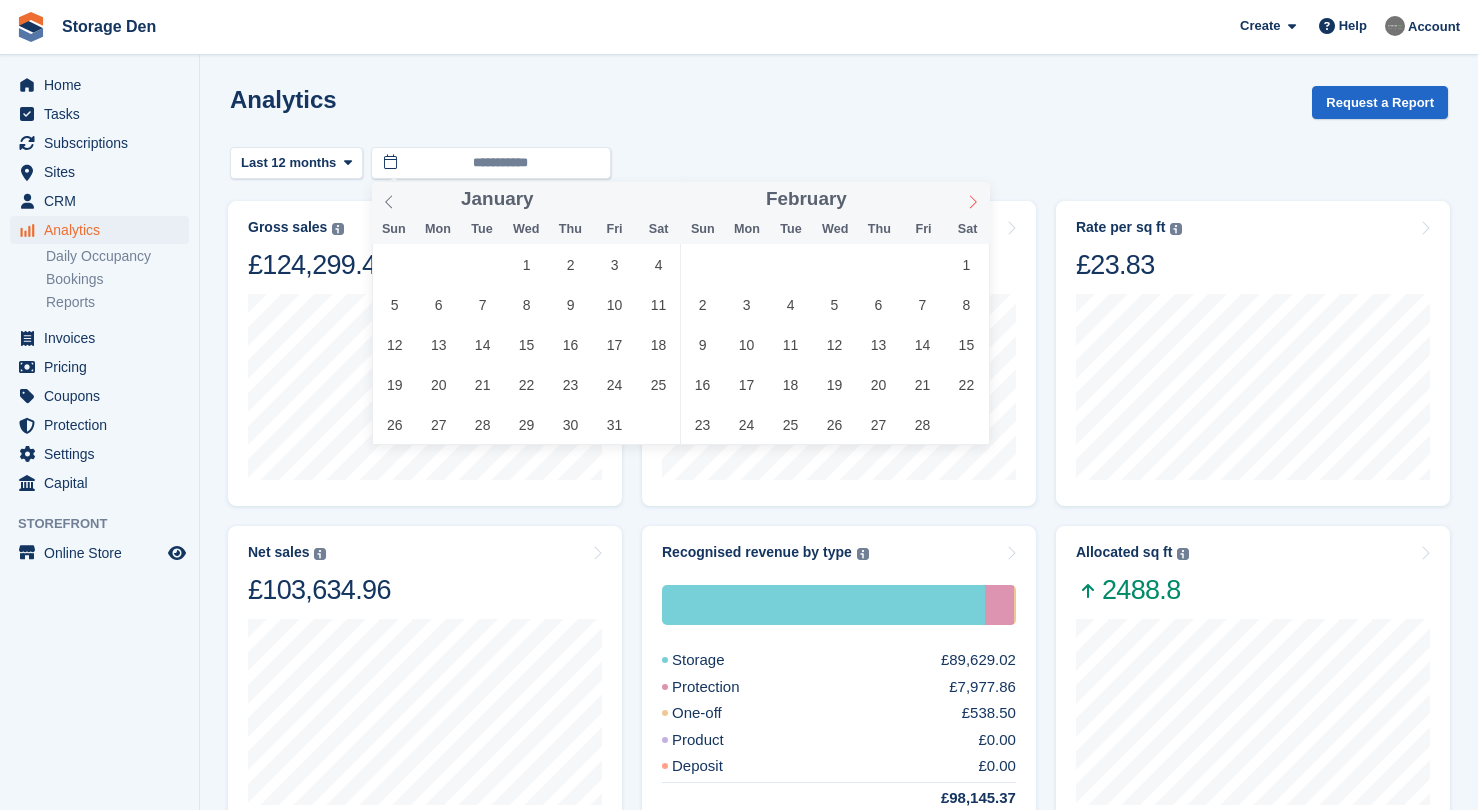 click at bounding box center (973, 199) 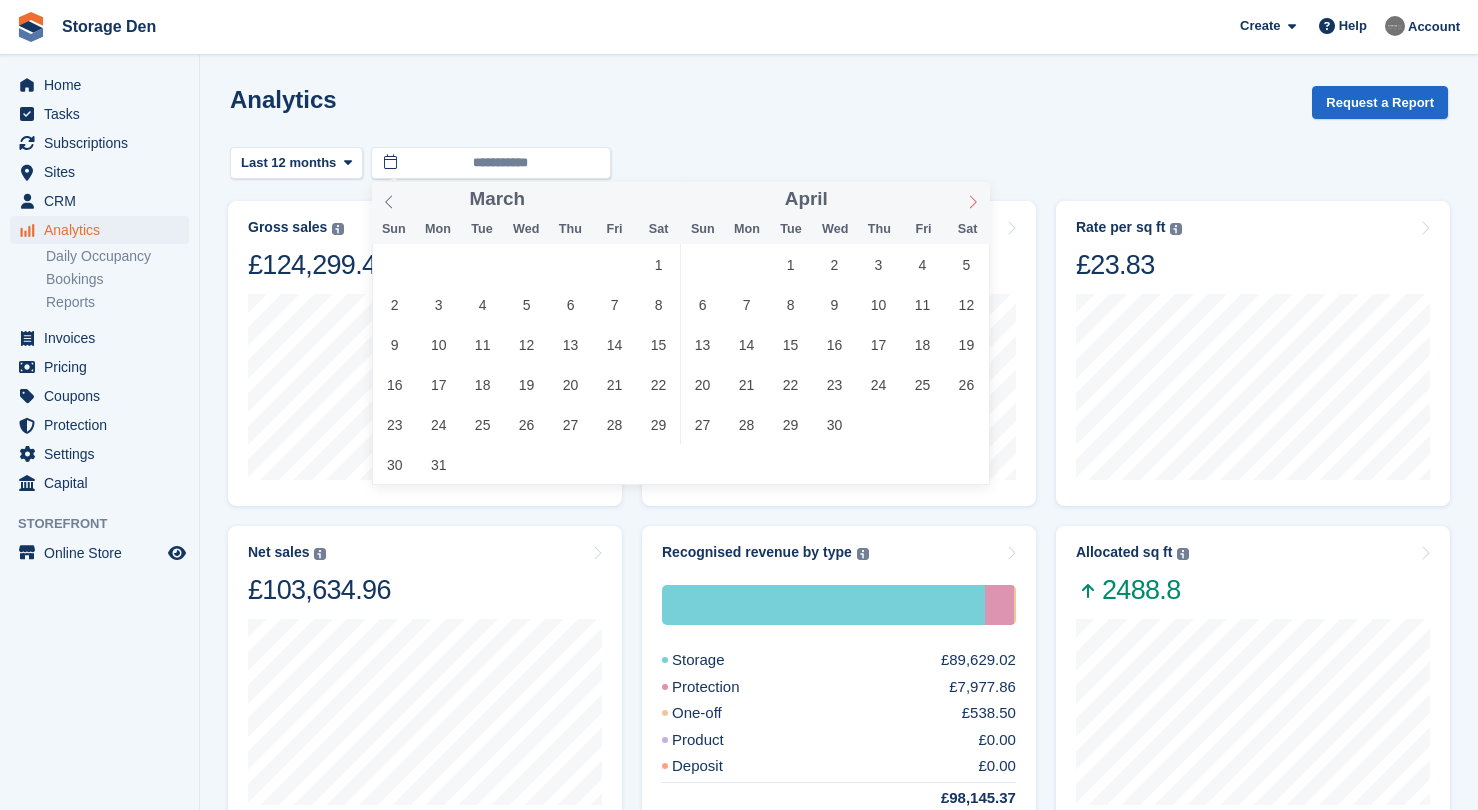 click at bounding box center [973, 199] 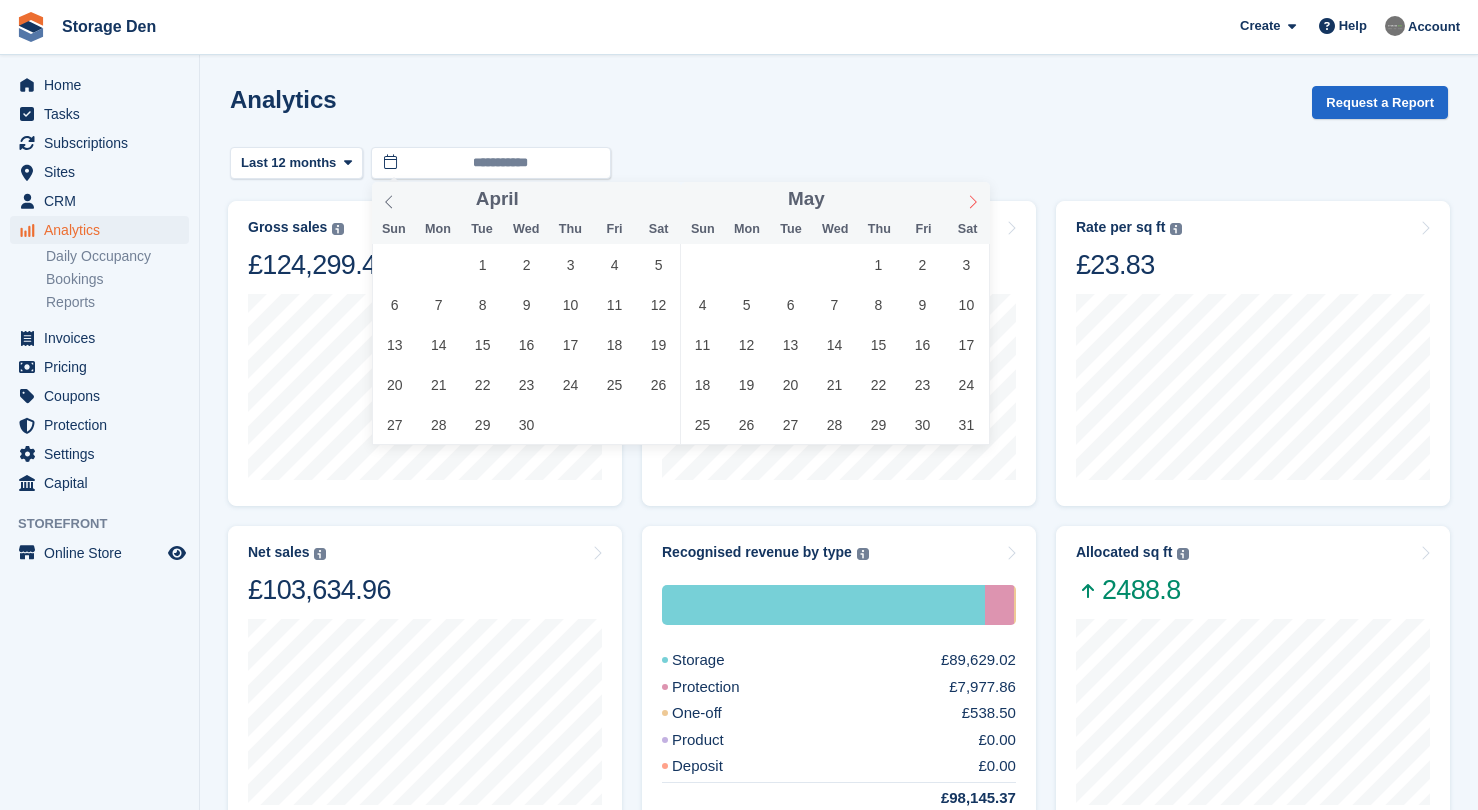 click at bounding box center (973, 199) 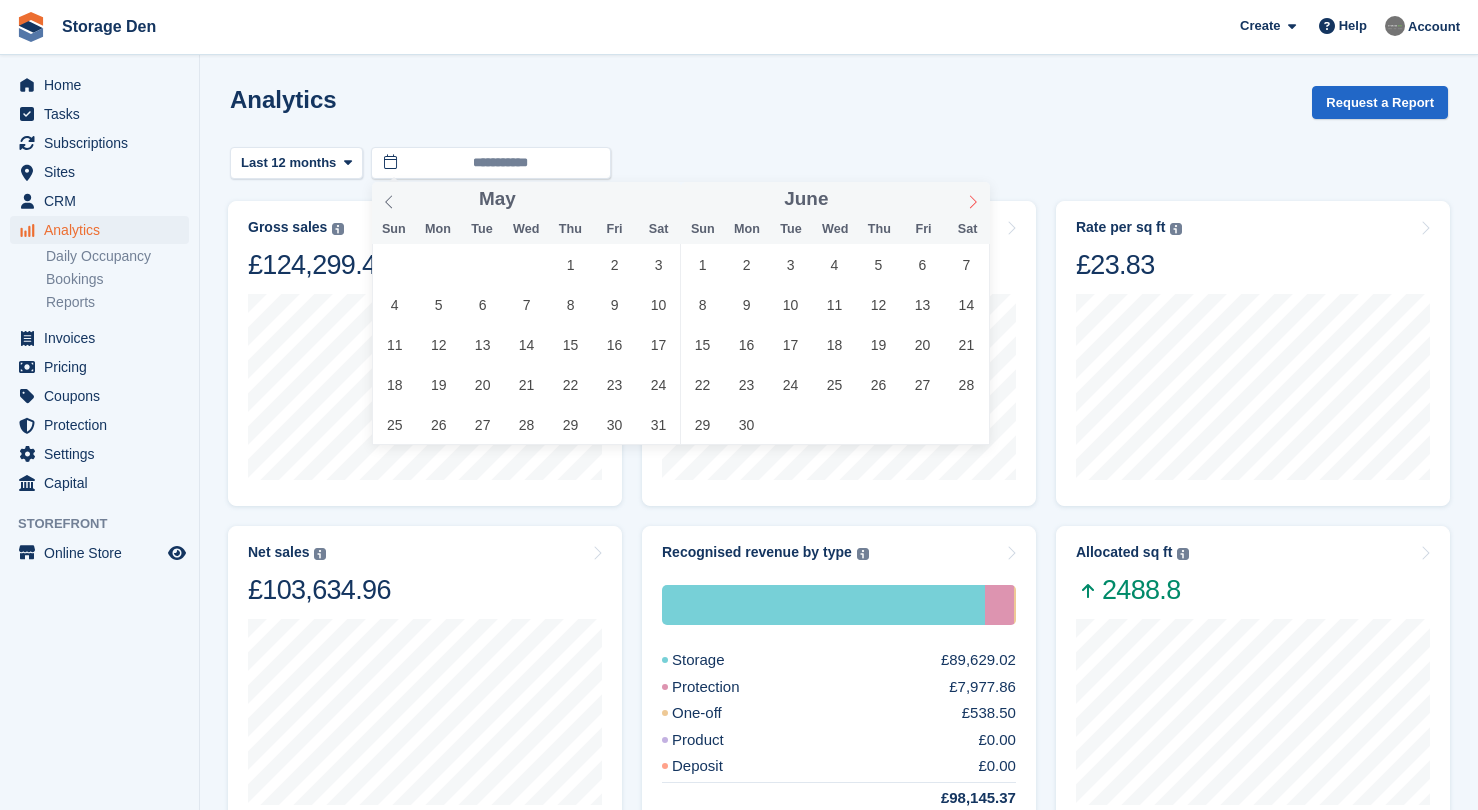 click at bounding box center [973, 199] 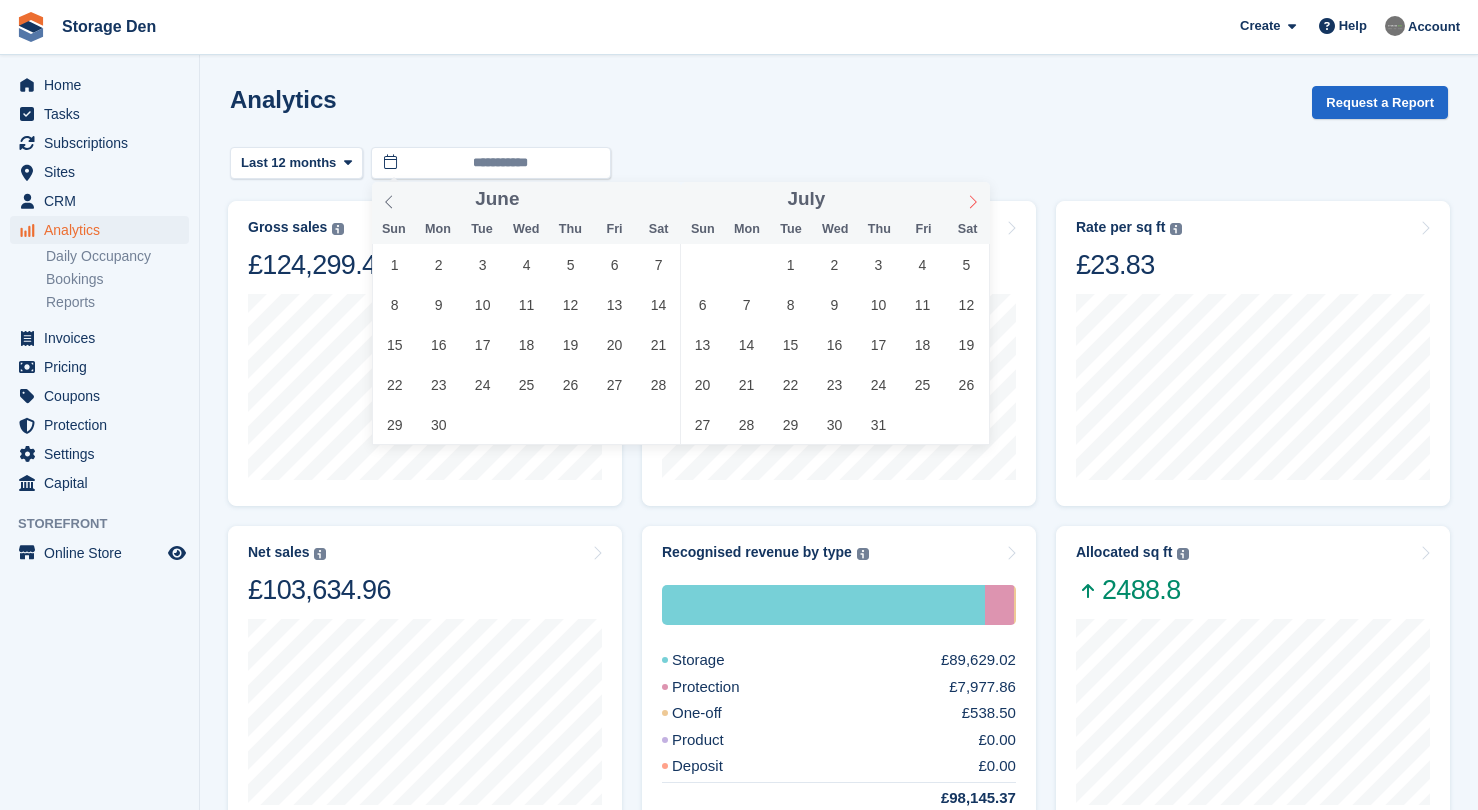 click at bounding box center [973, 199] 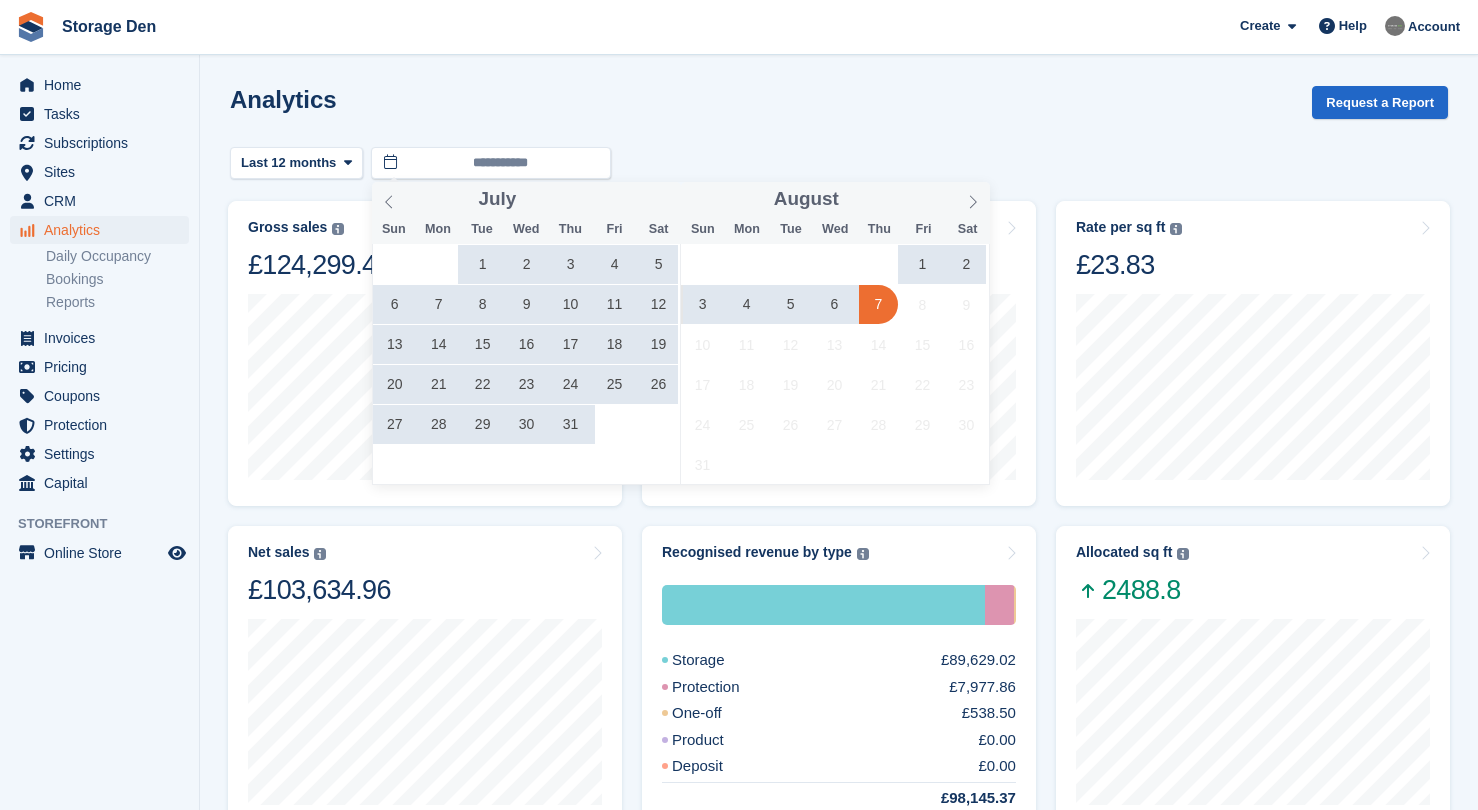 click on "7" at bounding box center (878, 304) 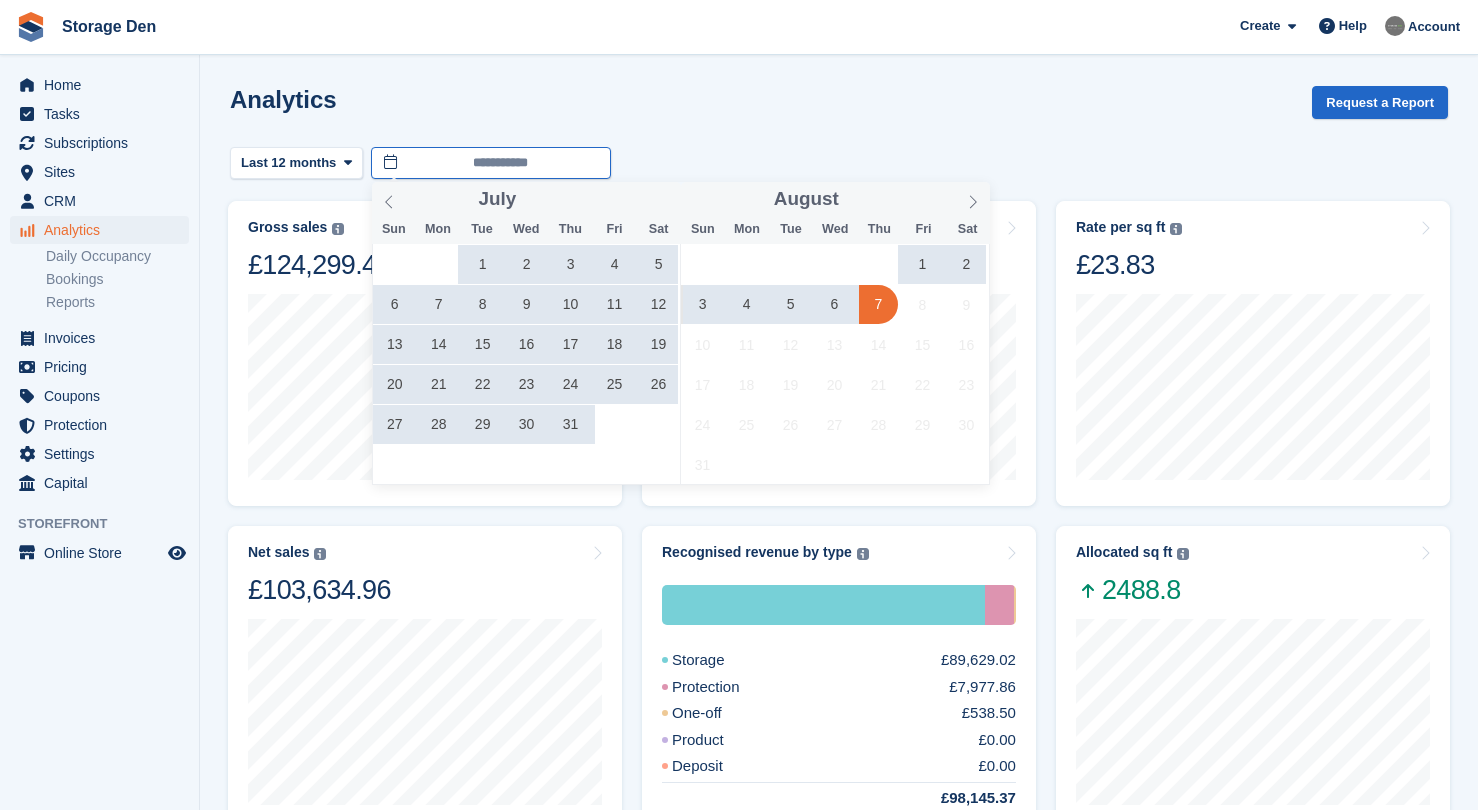 type on "**********" 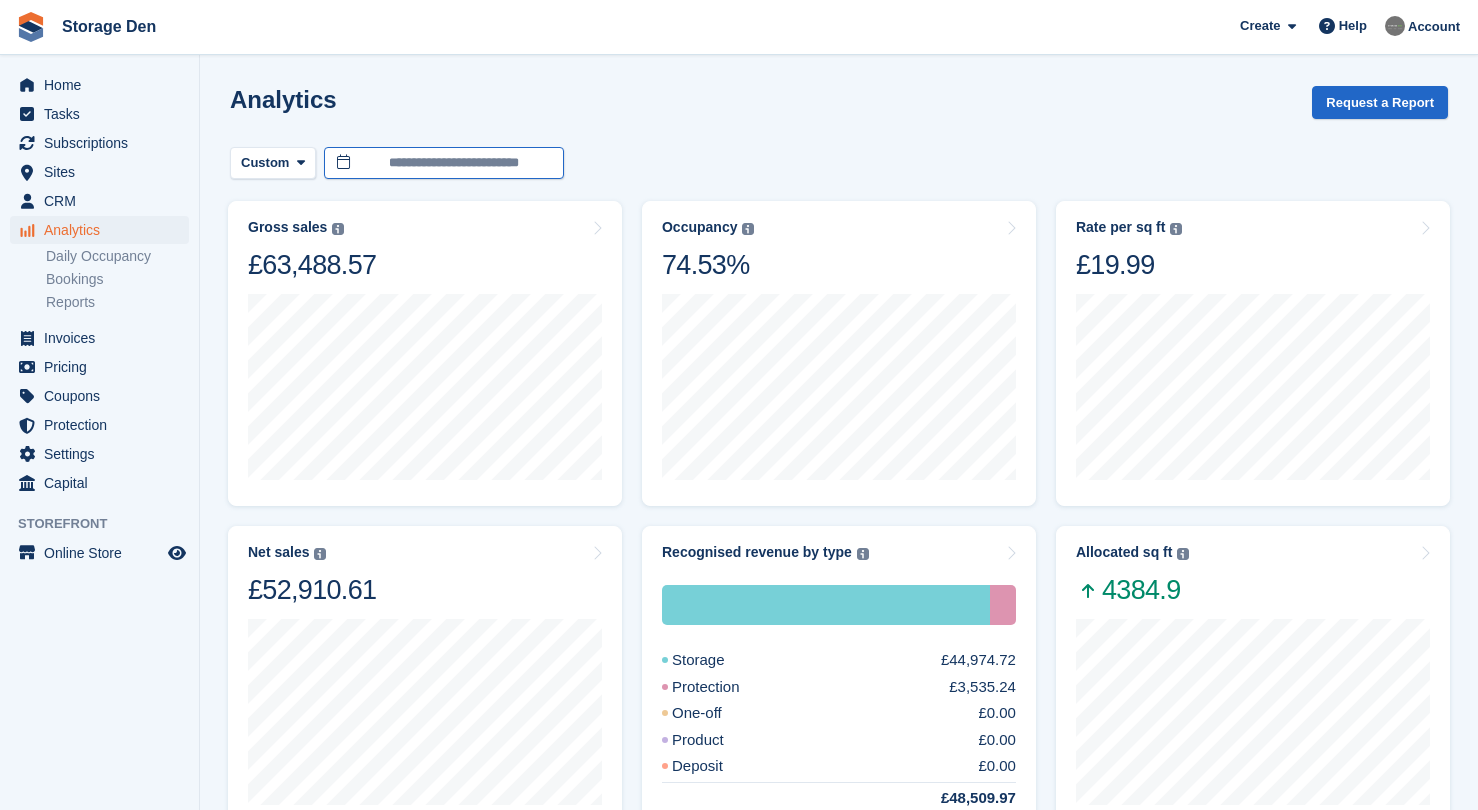 click on "Storage Den
Create
Subscription
Invoice
Contact
Deal
Discount
Page
Help
Chat Support
Submit a support request
Help Center
Get answers to Stora questions
What's New" at bounding box center (739, 770) 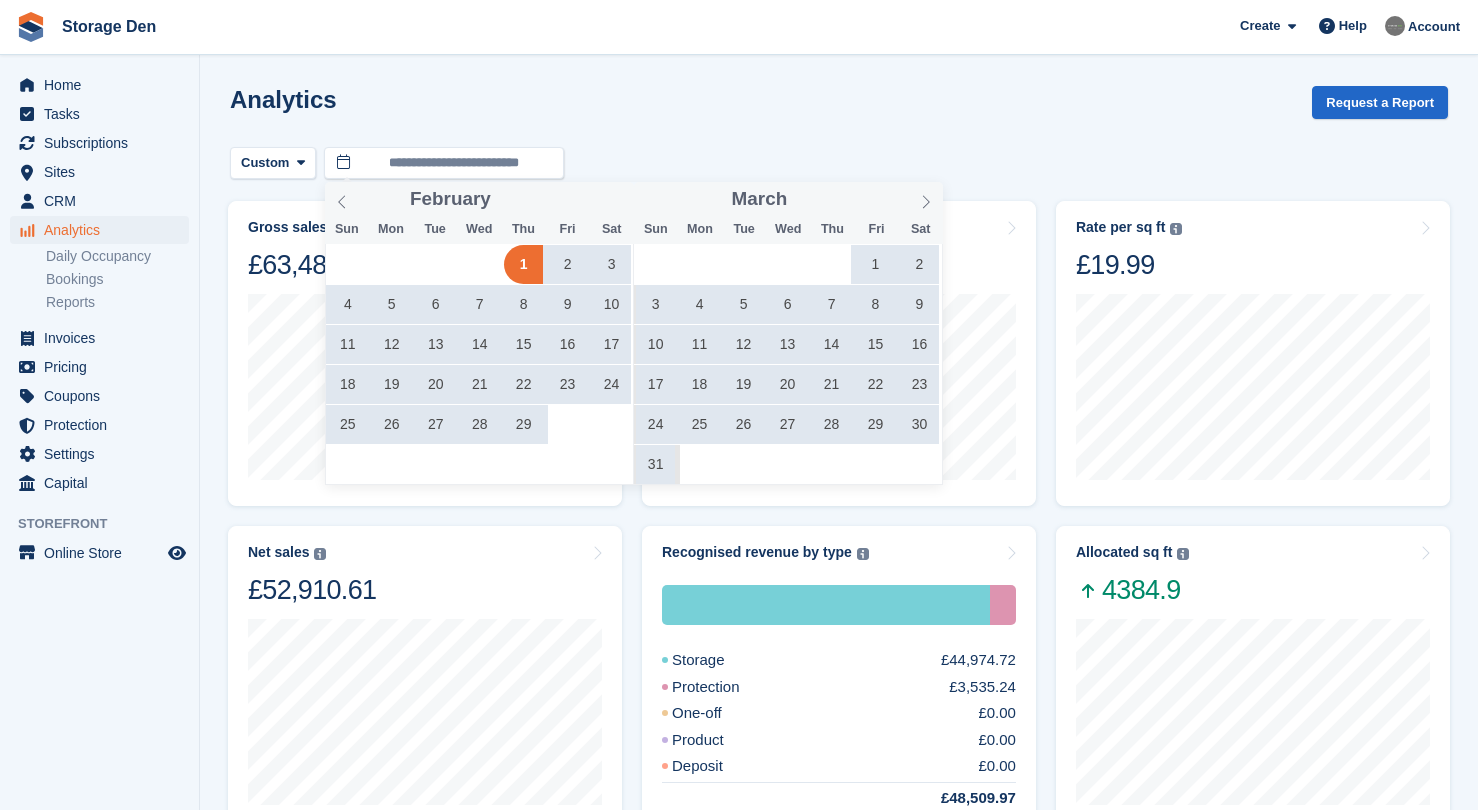 click on "1" at bounding box center [875, 264] 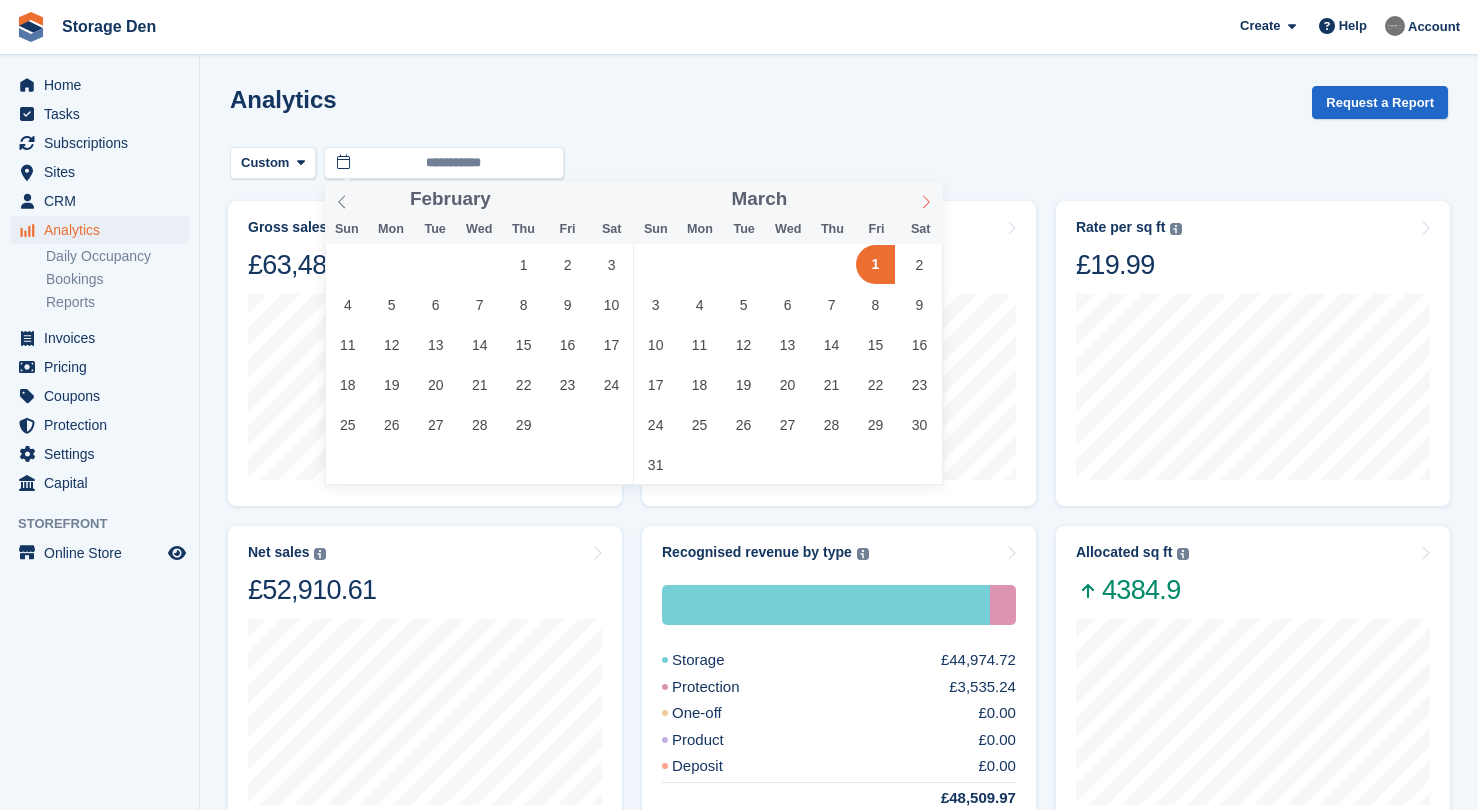 click at bounding box center (926, 199) 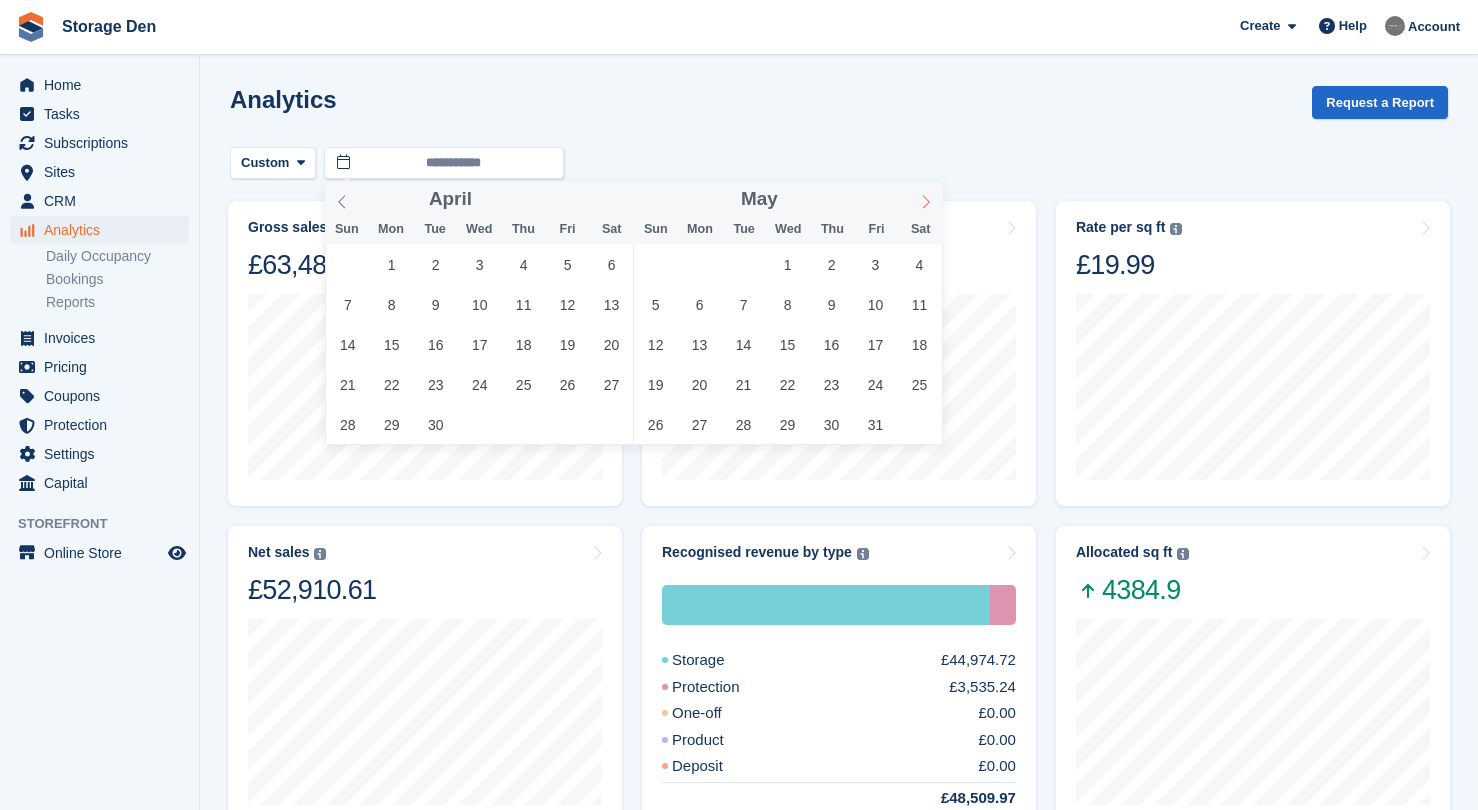 click at bounding box center [926, 199] 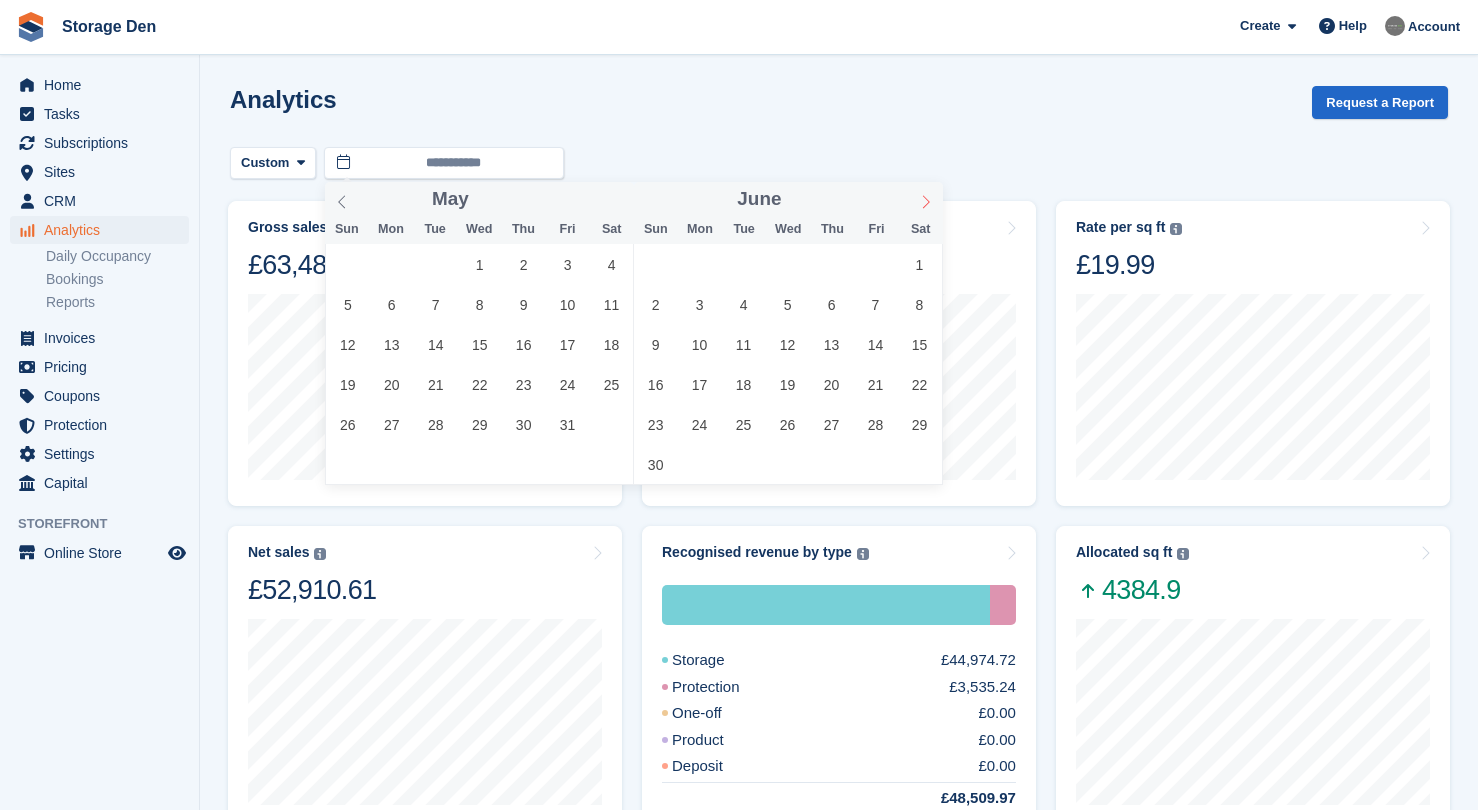 click at bounding box center [926, 199] 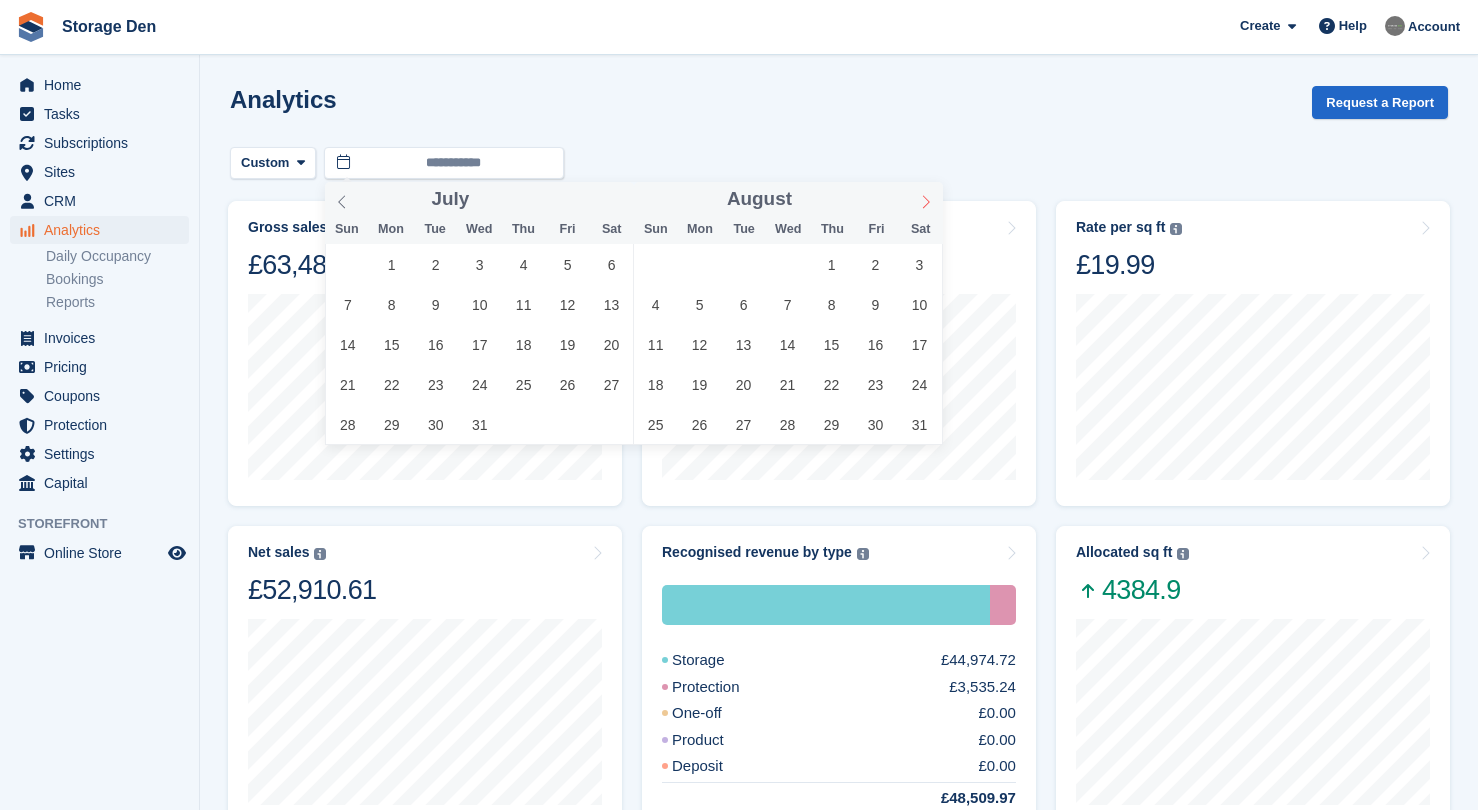 click at bounding box center [926, 199] 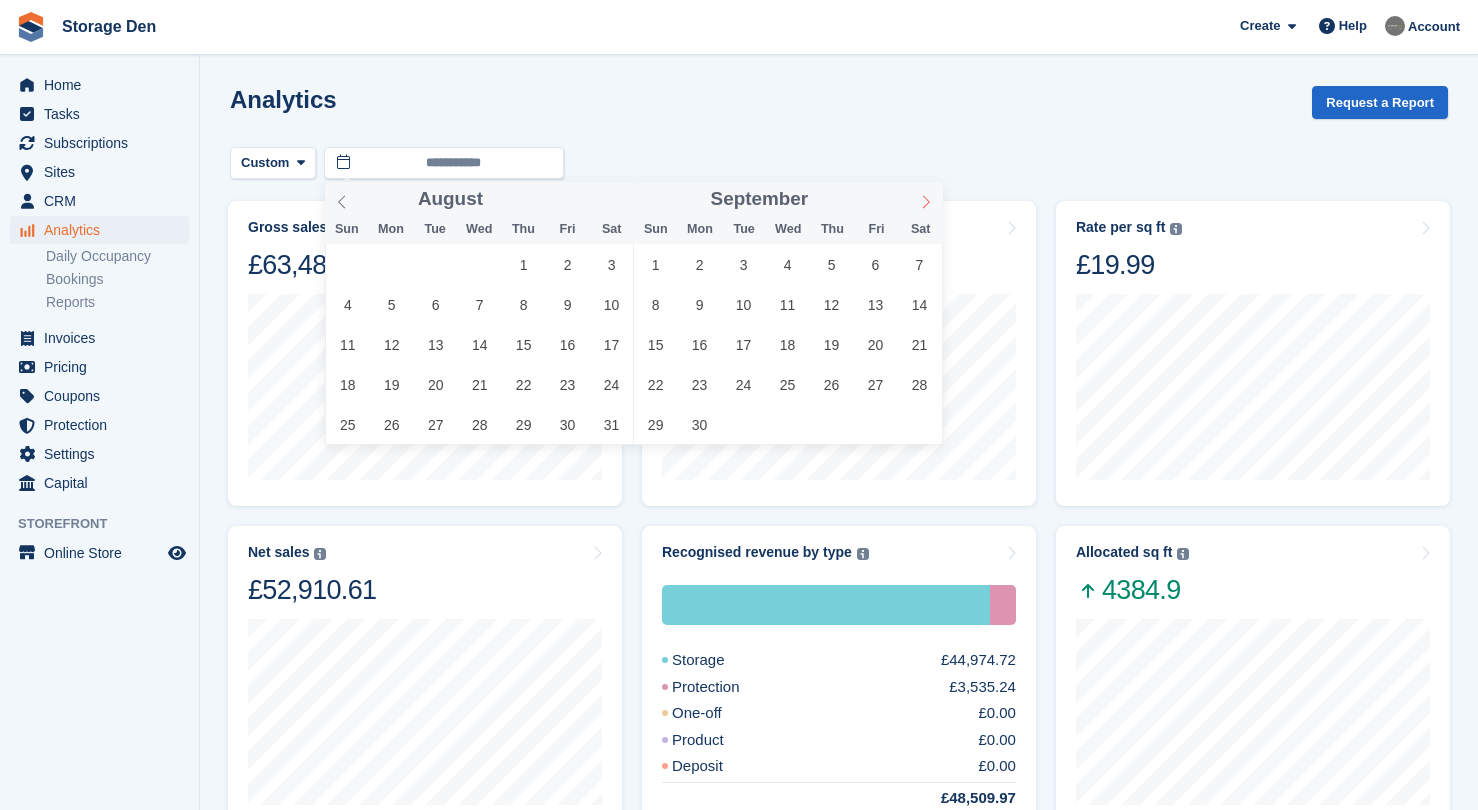 click at bounding box center [926, 199] 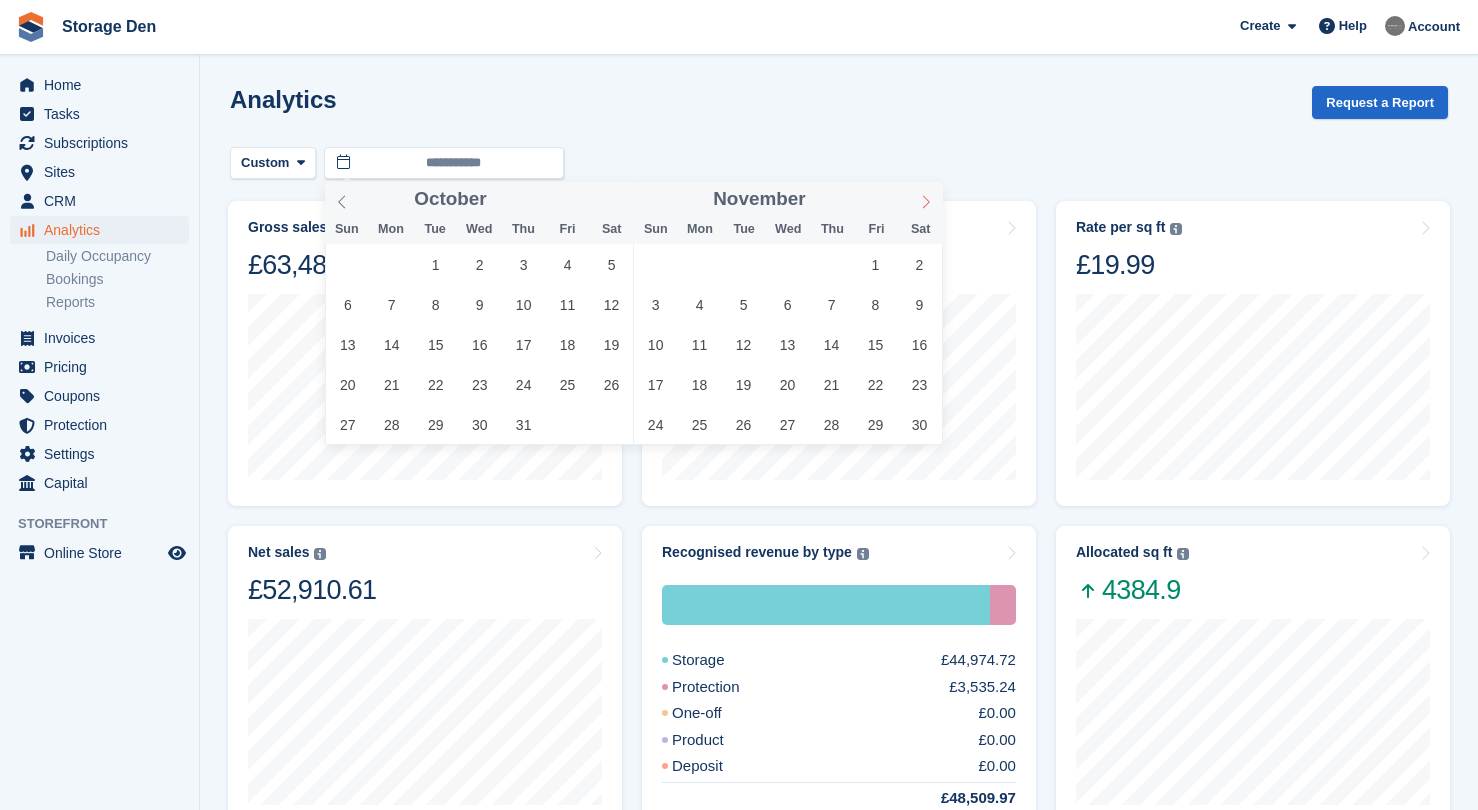 click at bounding box center [926, 199] 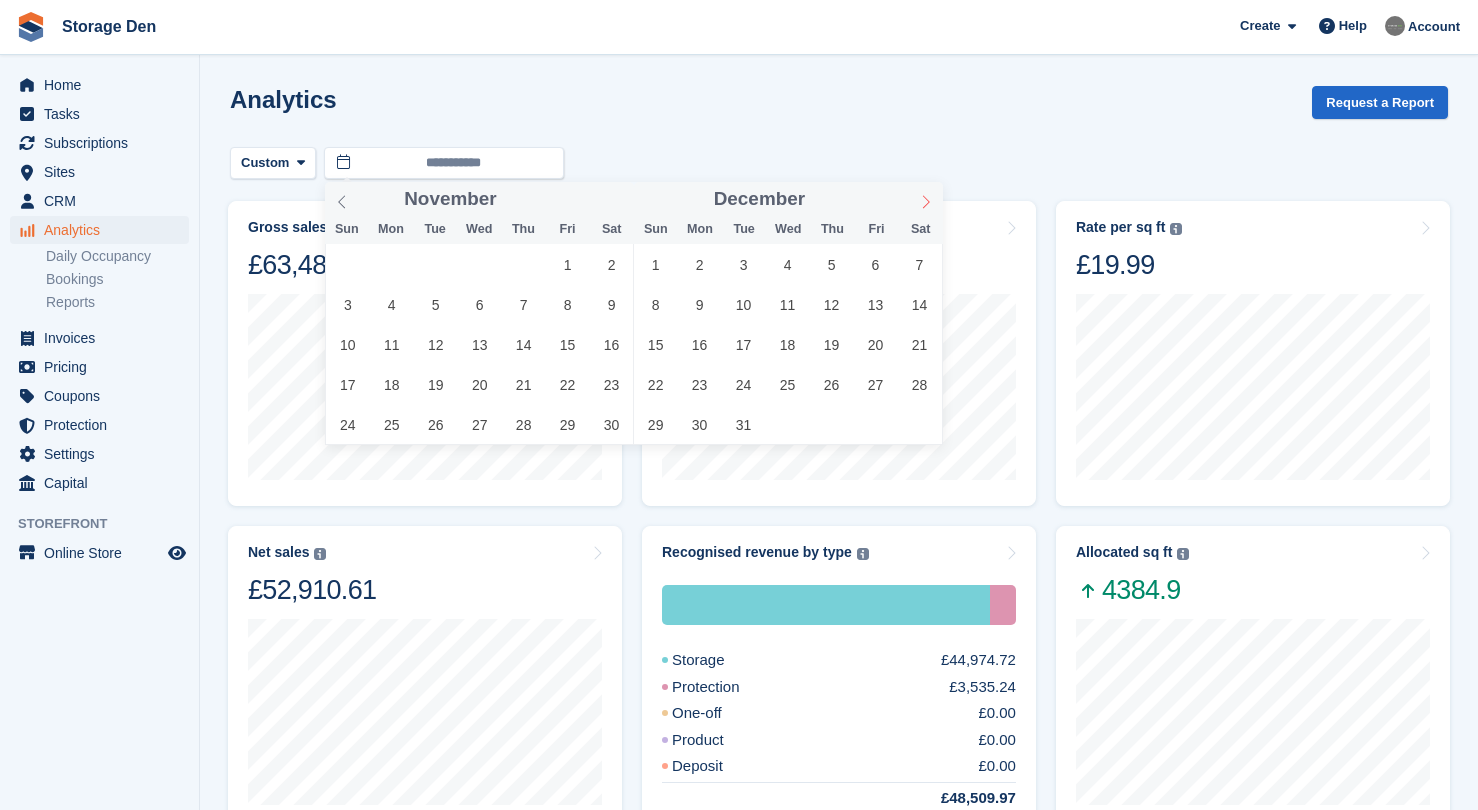 click at bounding box center [926, 199] 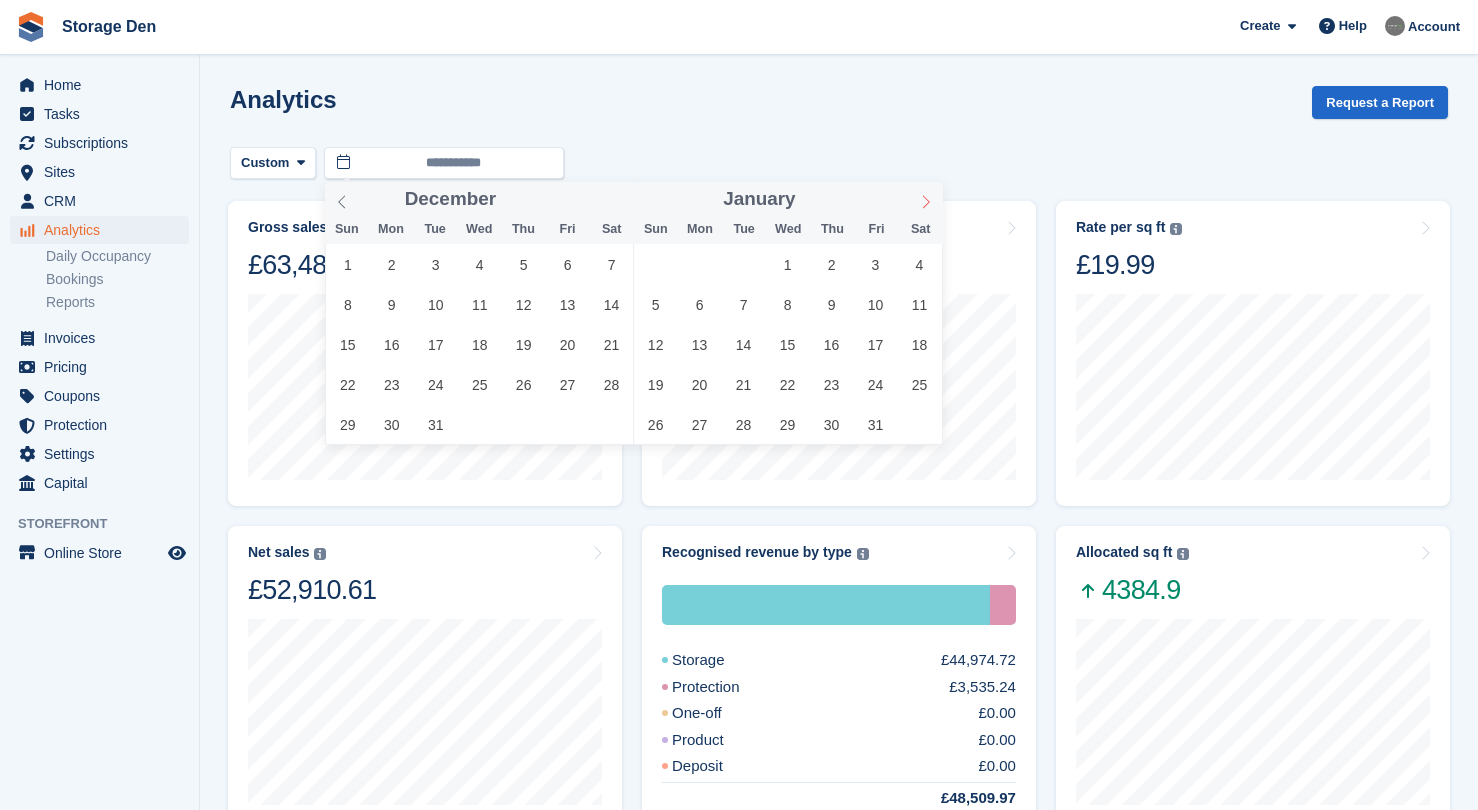 click at bounding box center (926, 199) 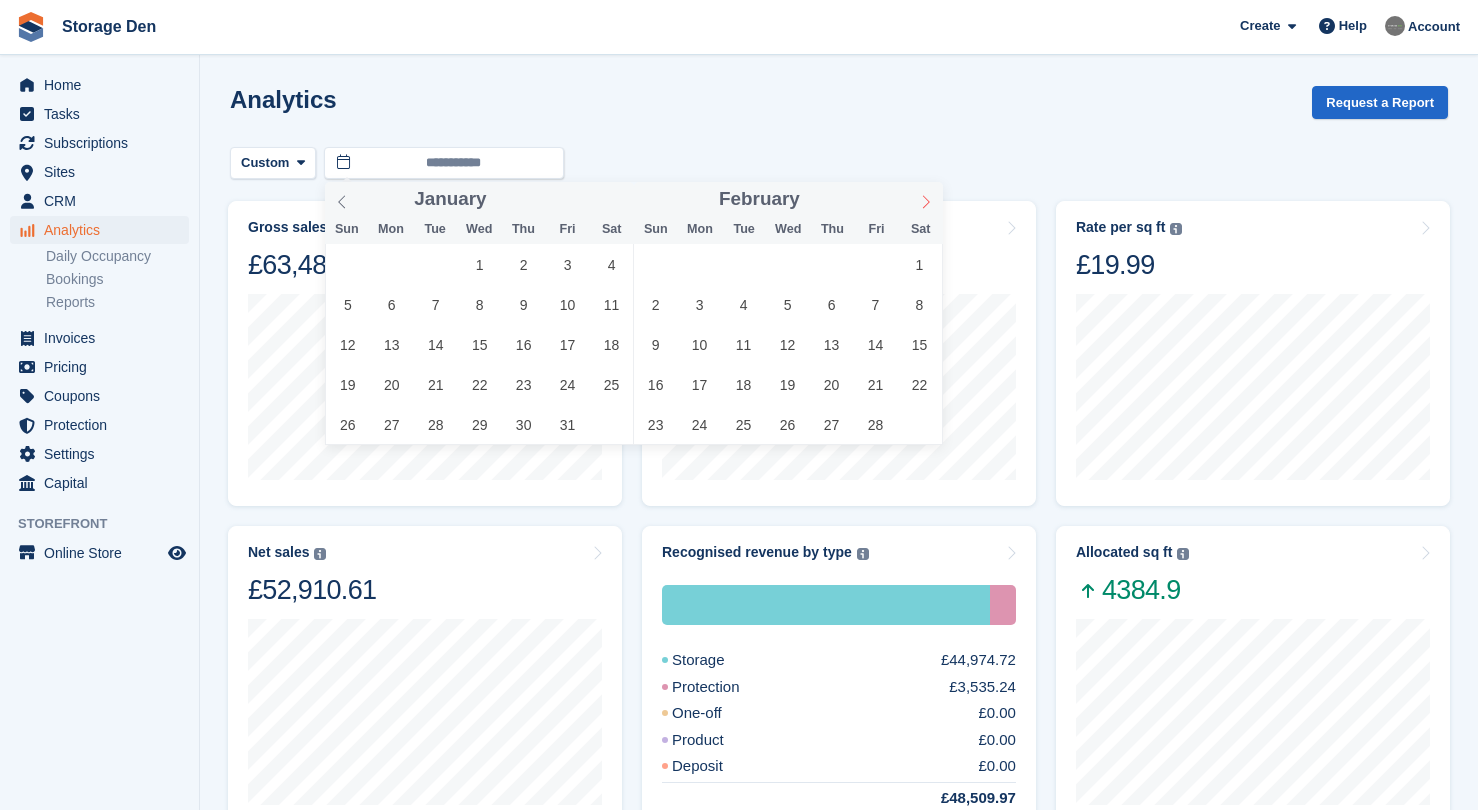 click at bounding box center [926, 199] 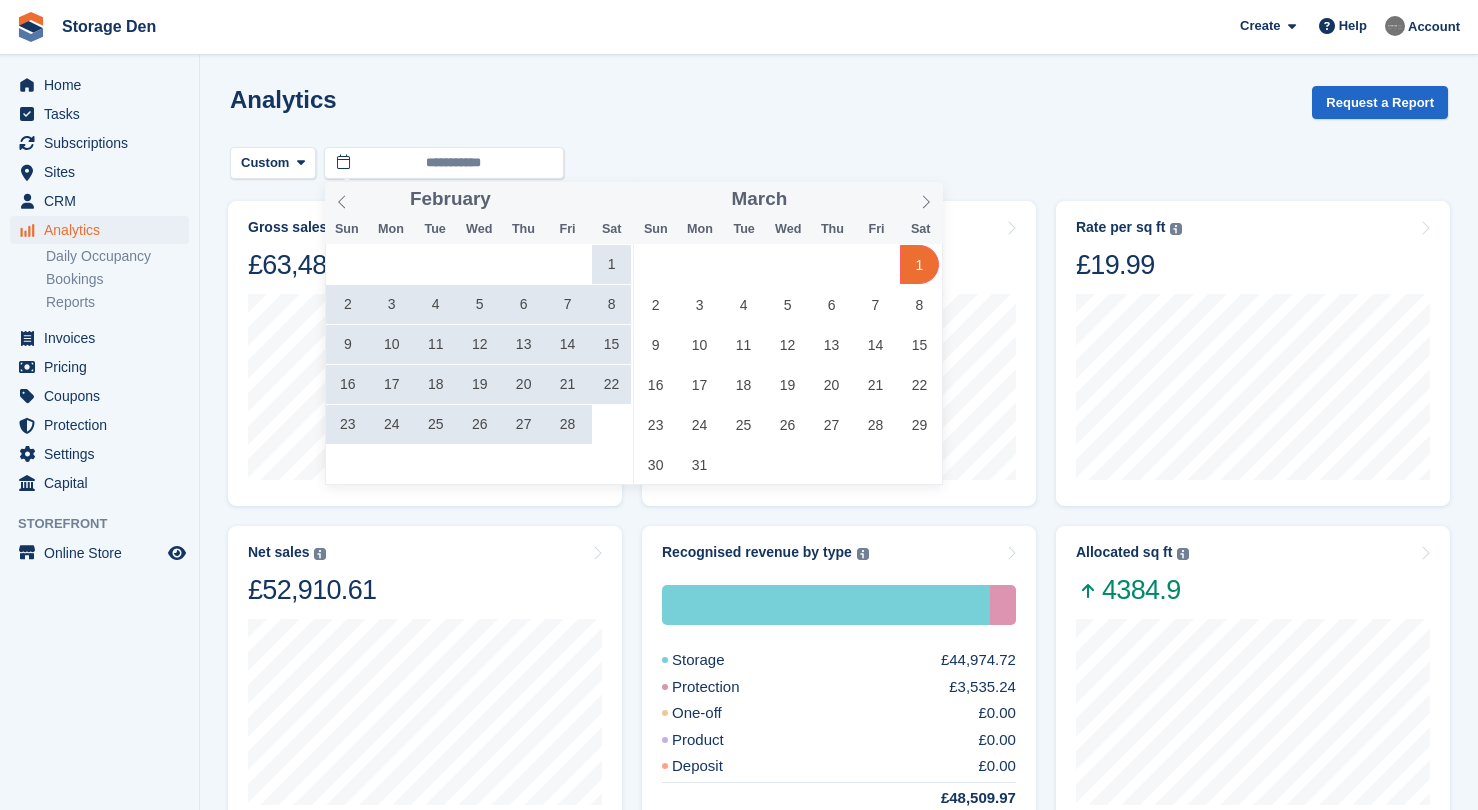 click on "1" at bounding box center (919, 264) 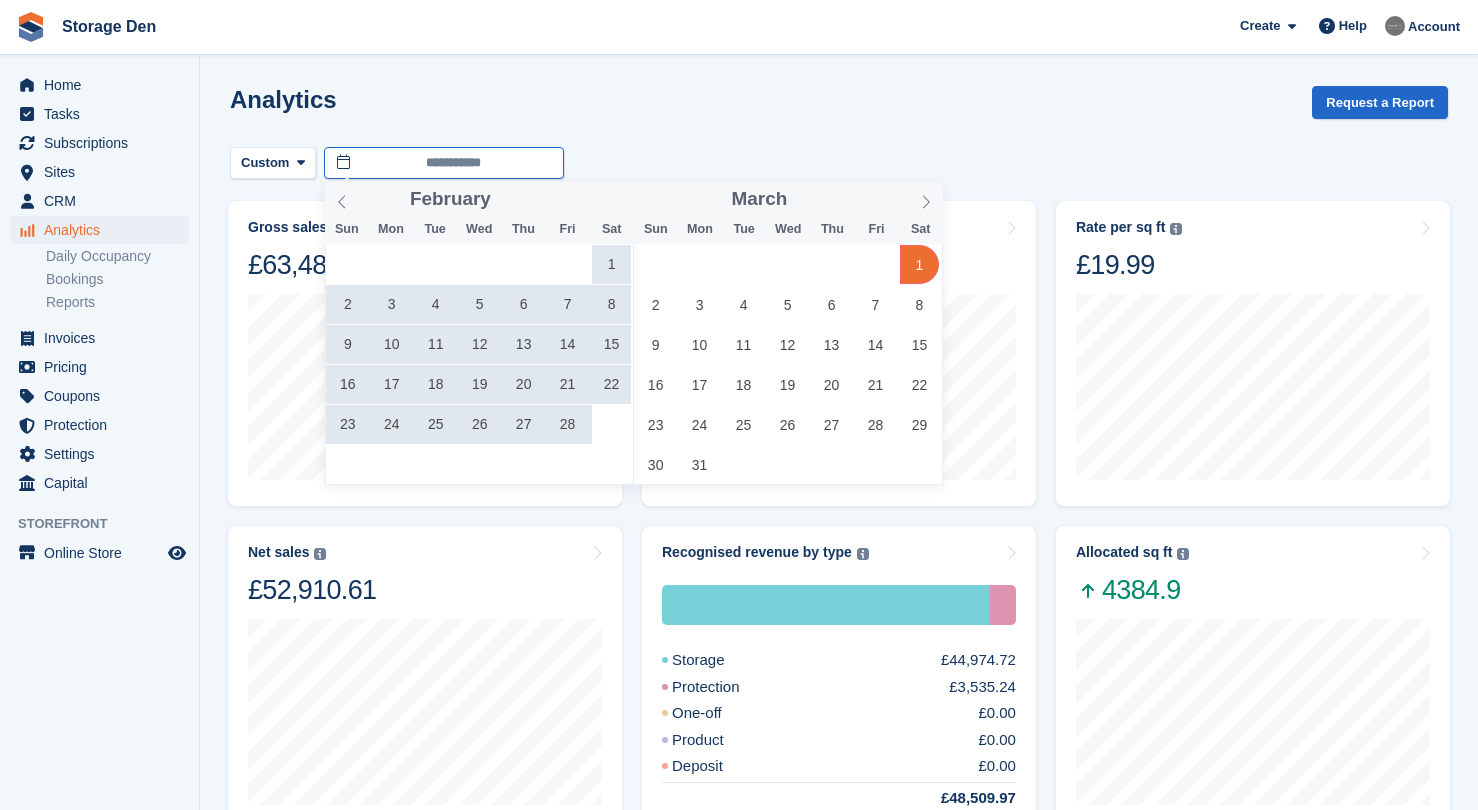 type on "**********" 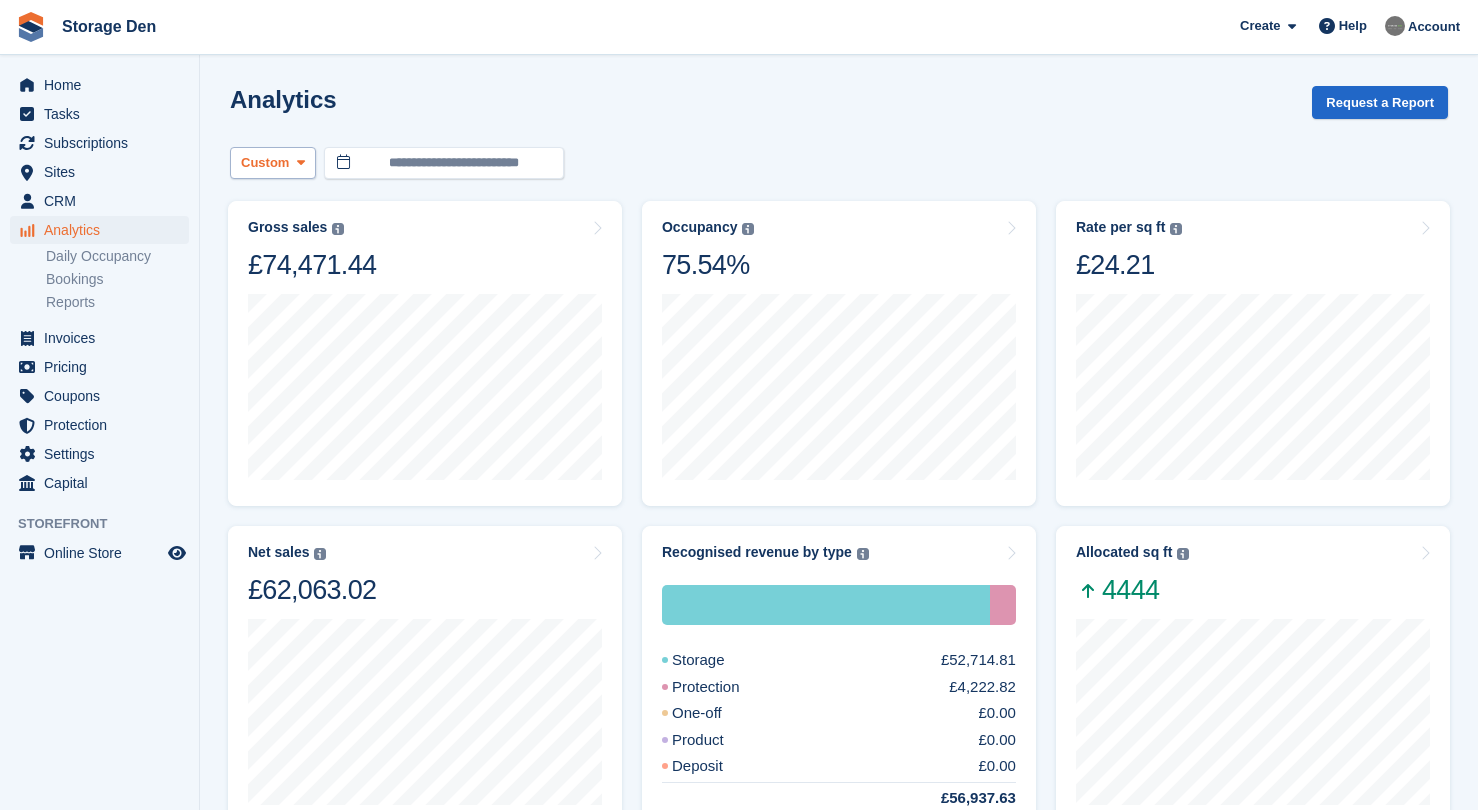 click on "Custom" at bounding box center [273, 163] 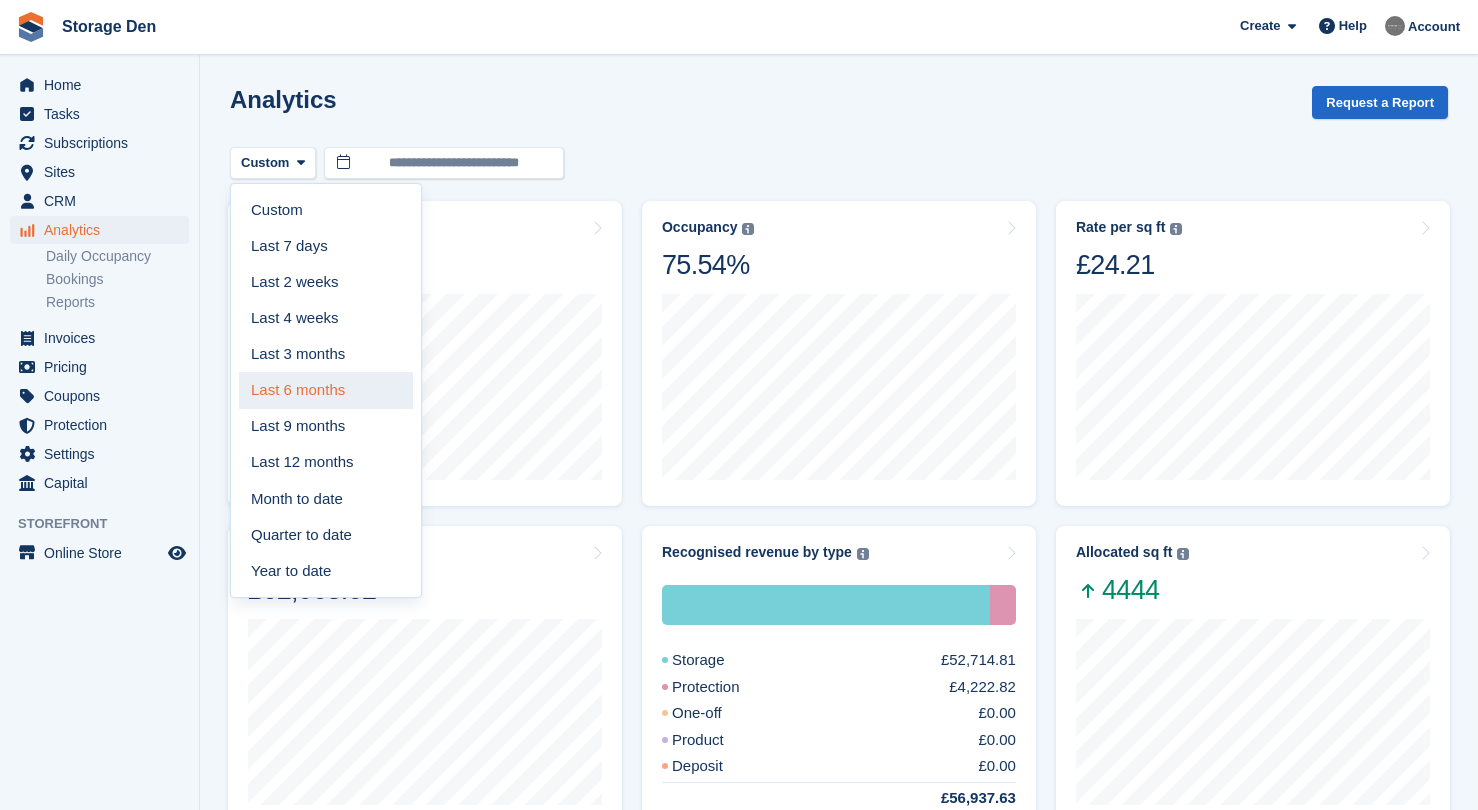 click on "Last 6 months" at bounding box center (326, 390) 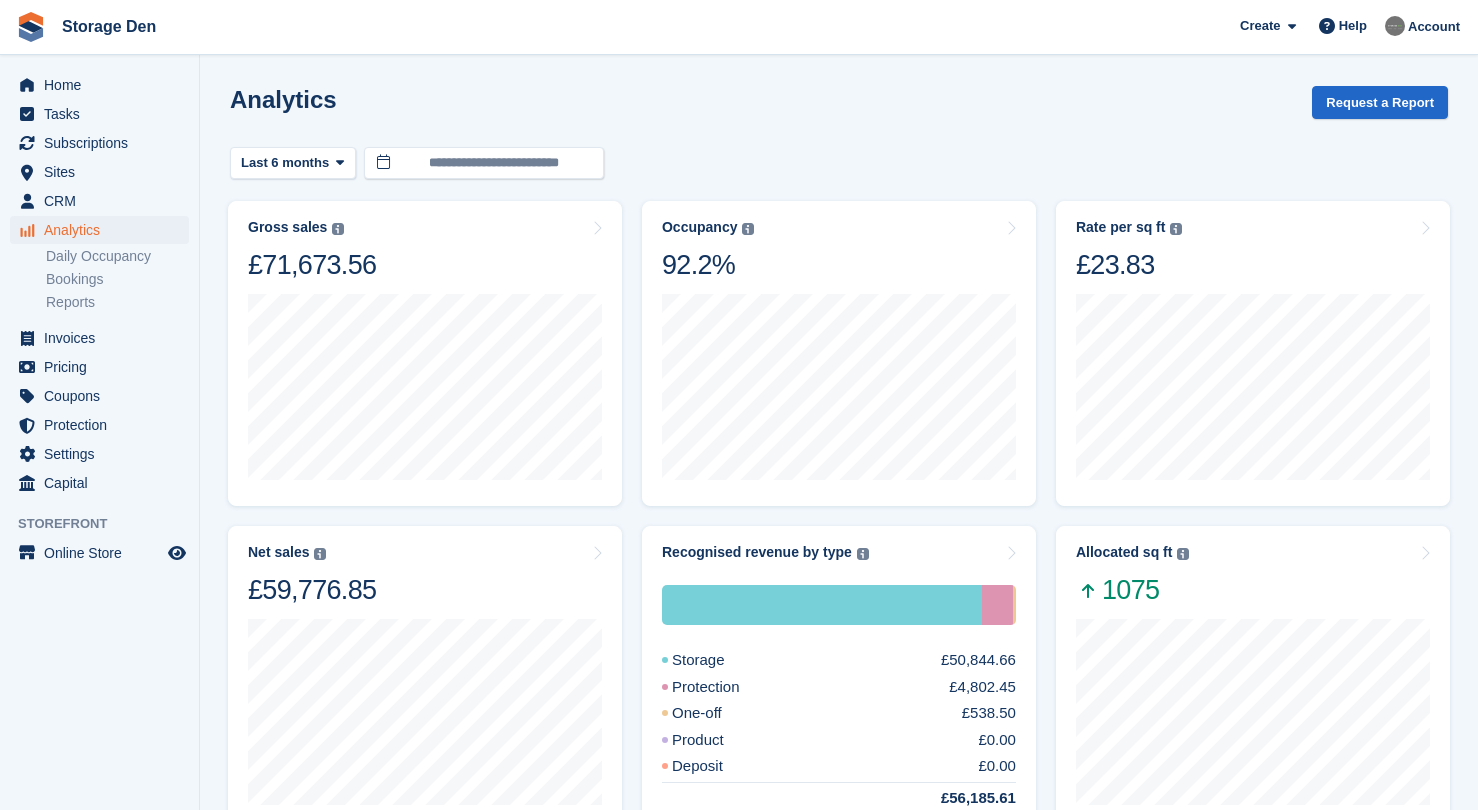 click on "**********" at bounding box center [839, 774] 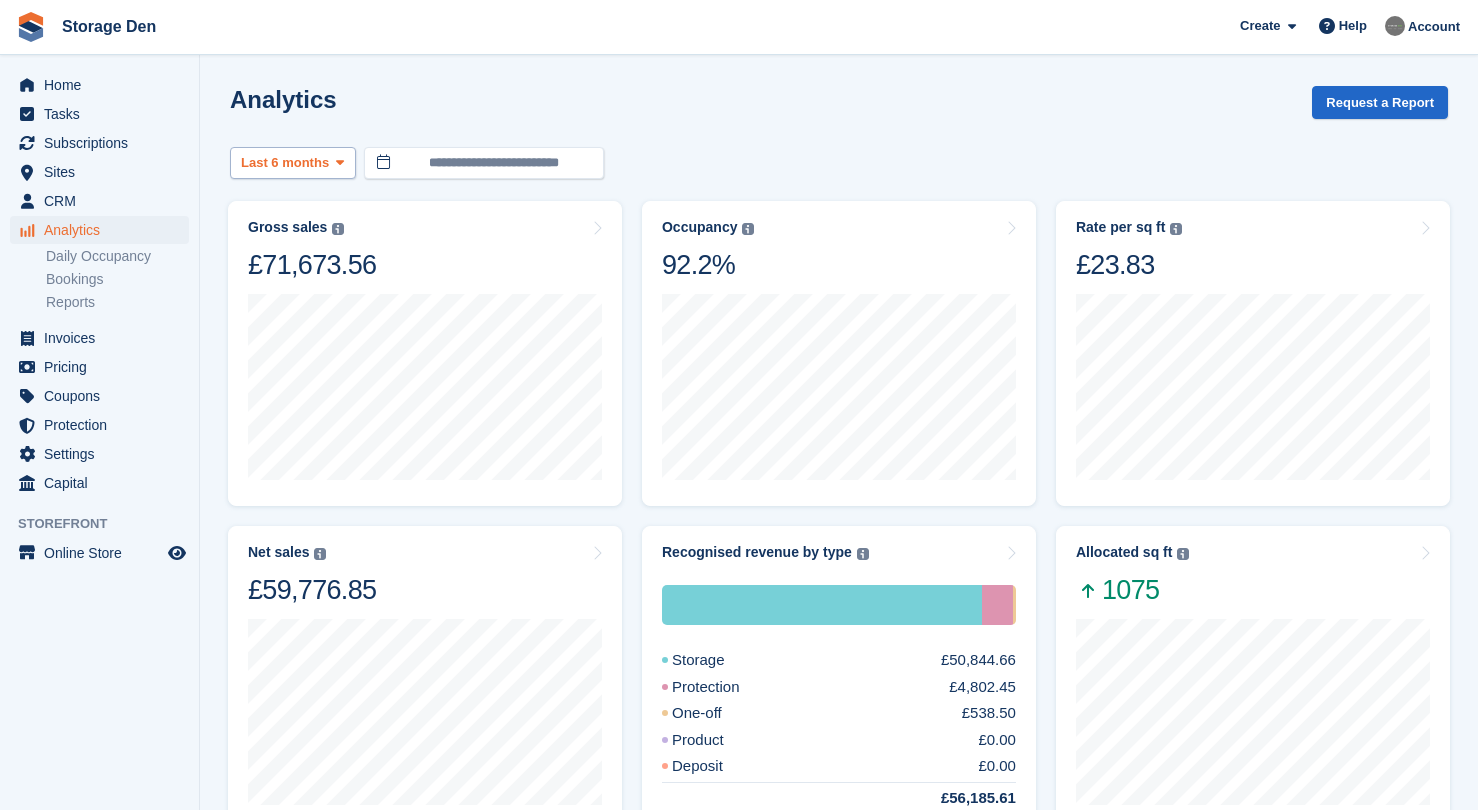 click on "Last 6 months" at bounding box center (285, 163) 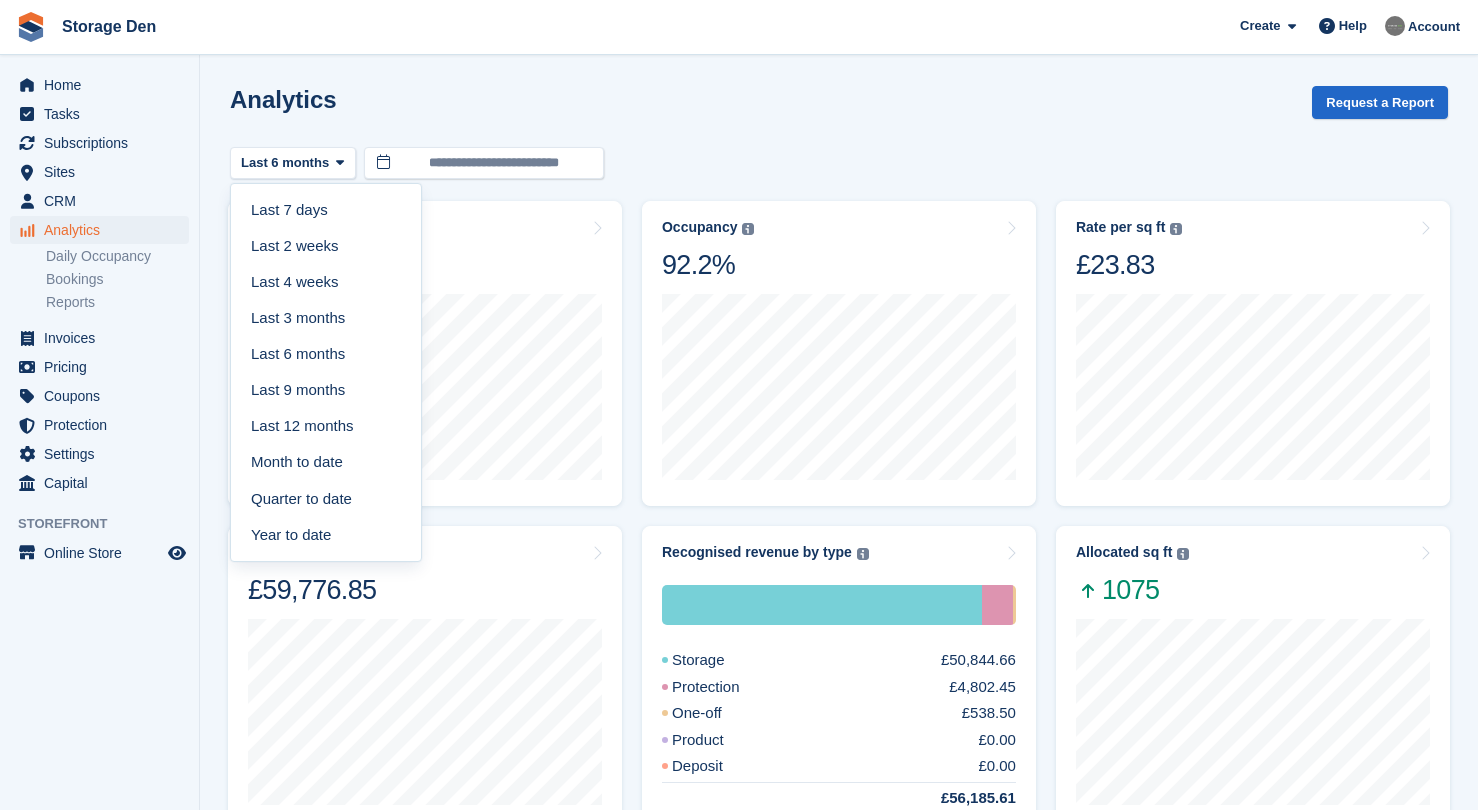 click on "Last 12 months" at bounding box center (326, 427) 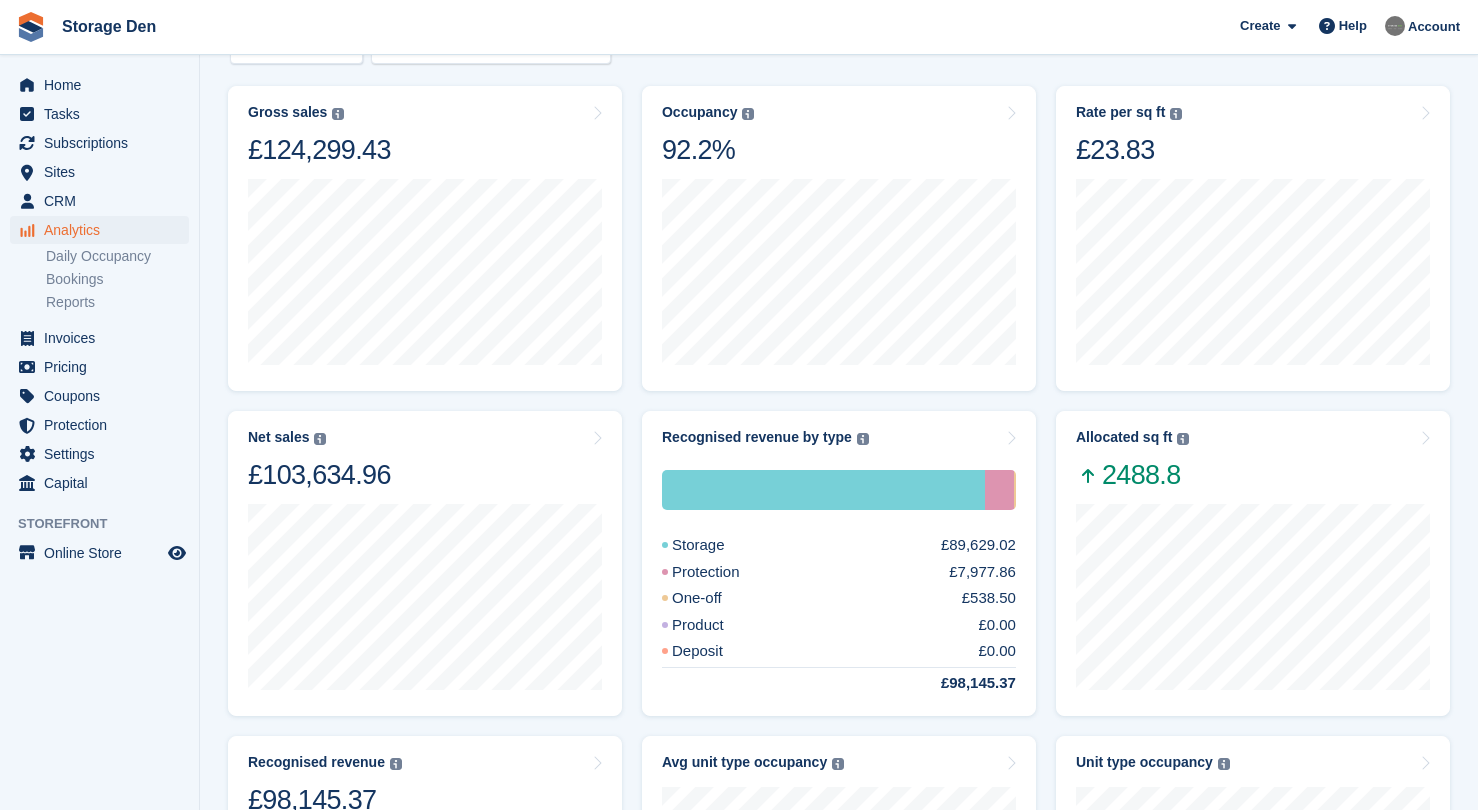 scroll, scrollTop: 0, scrollLeft: 0, axis: both 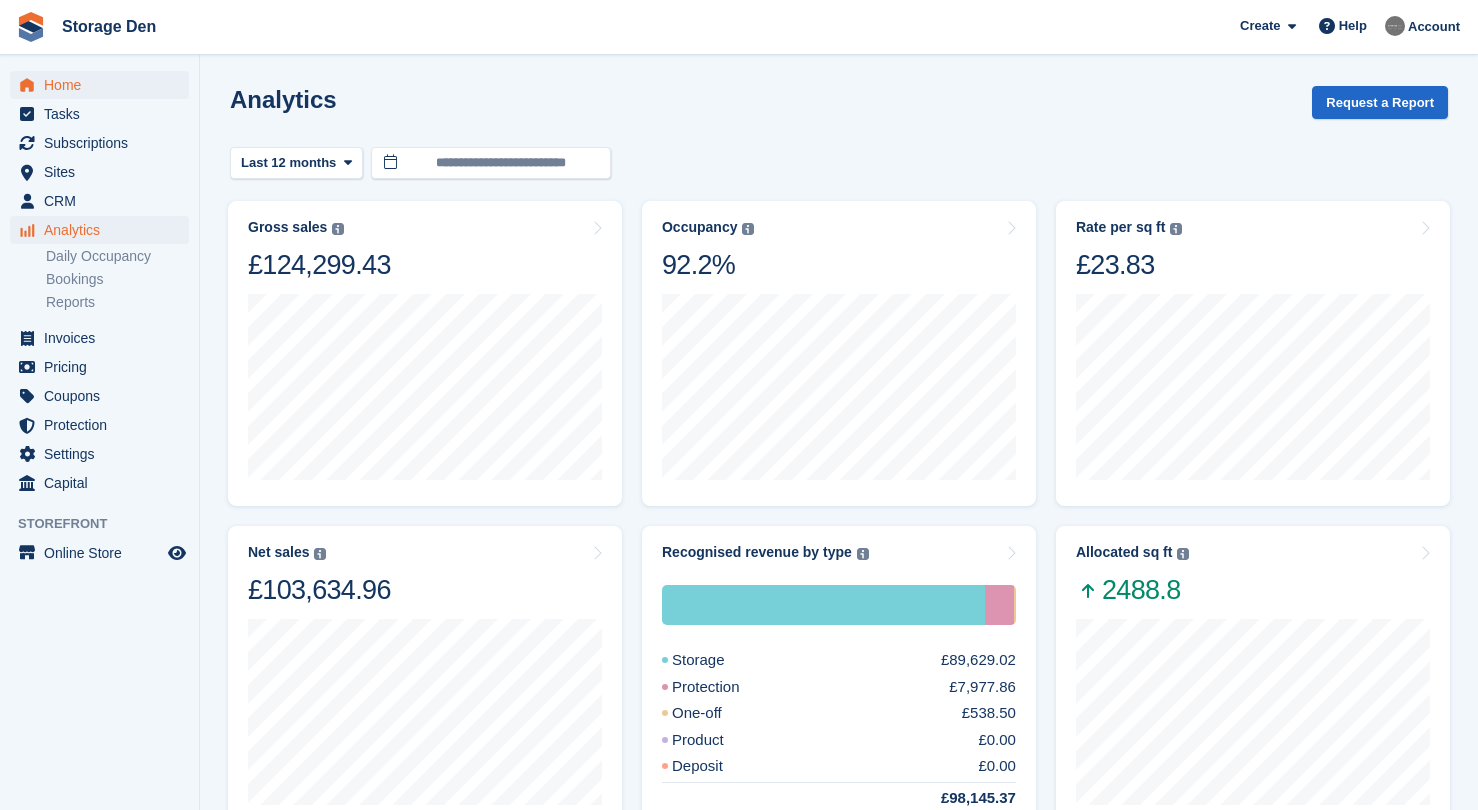 click on "Home" at bounding box center [104, 85] 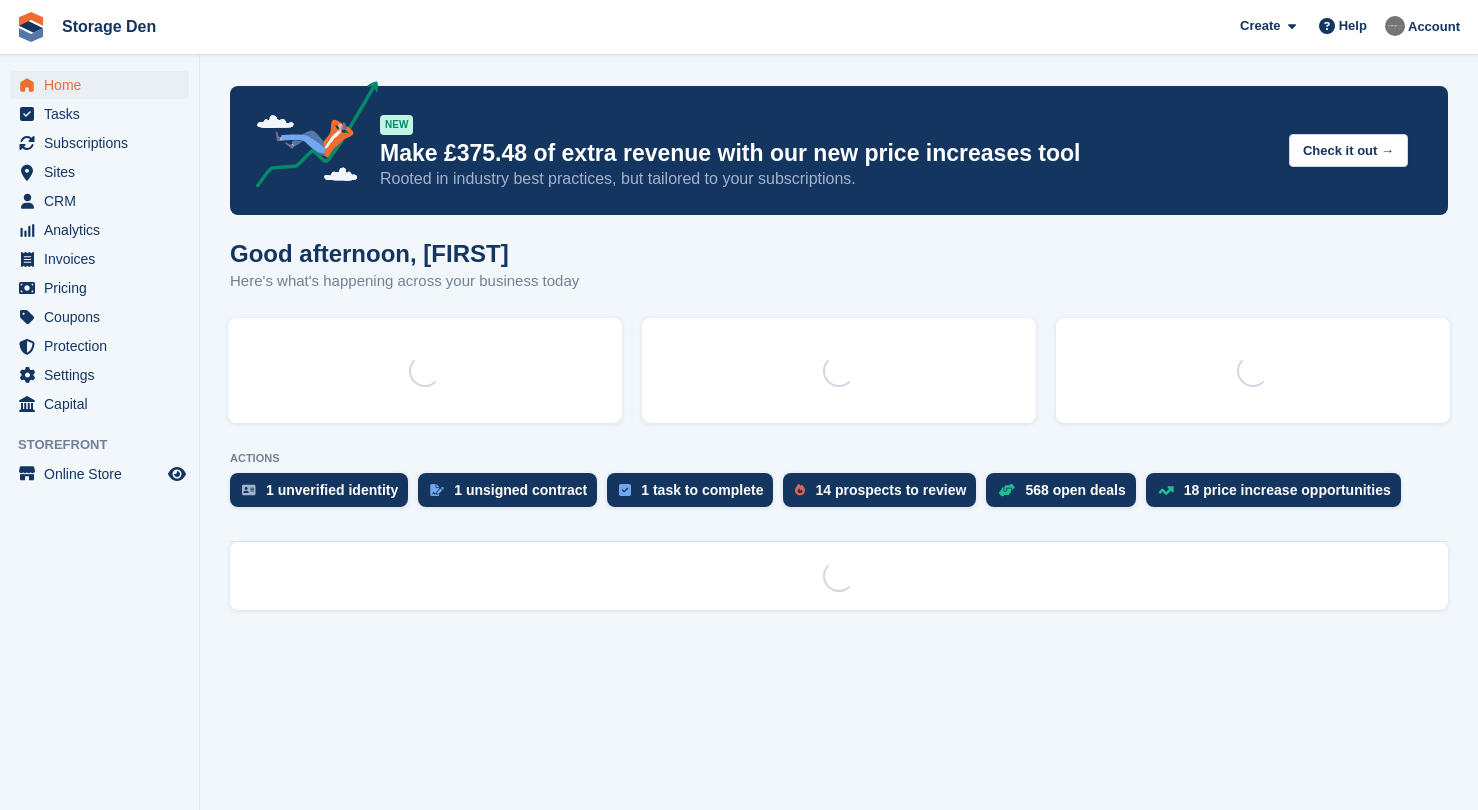 scroll, scrollTop: 0, scrollLeft: 0, axis: both 